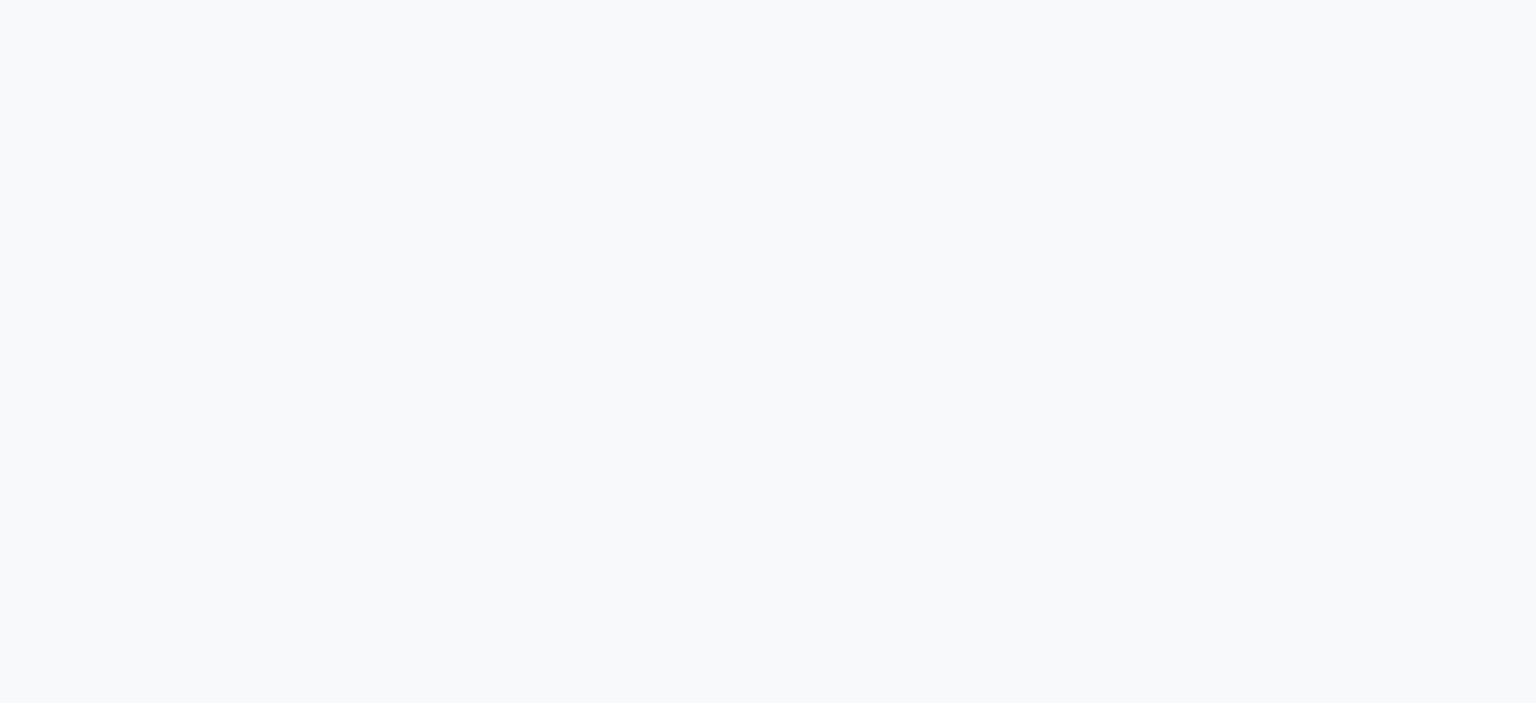 scroll, scrollTop: 0, scrollLeft: 0, axis: both 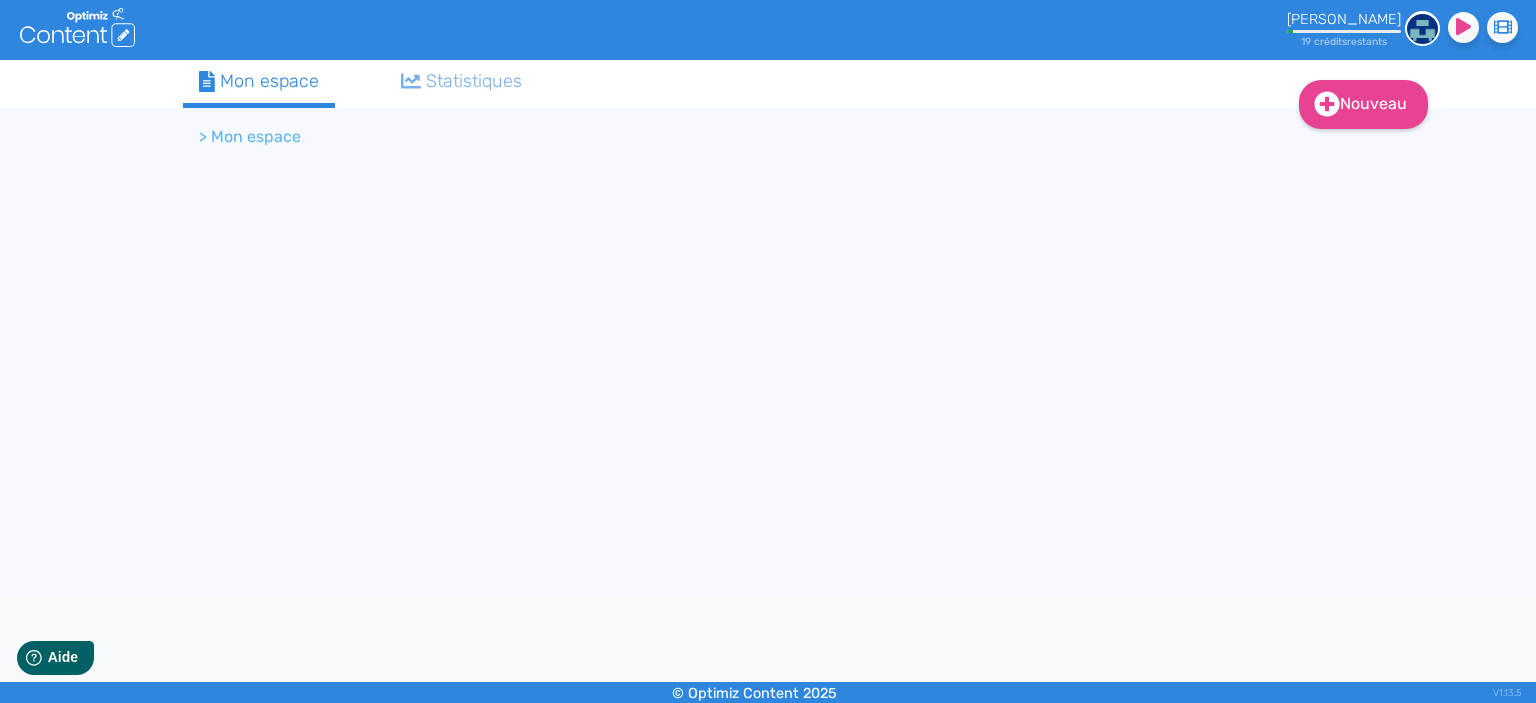 click on "> Mon espace" at bounding box center [250, 137] 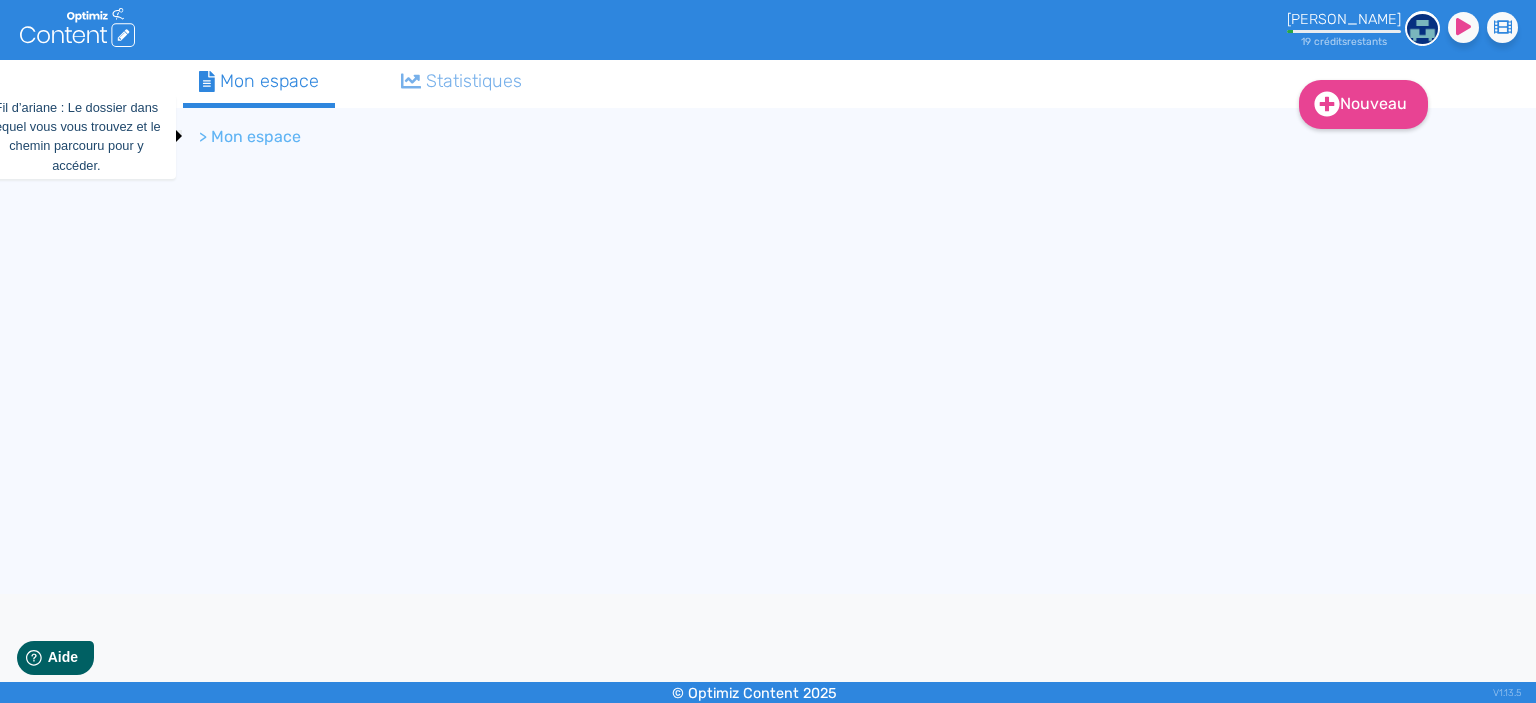 click on "> Mon espace" at bounding box center [250, 137] 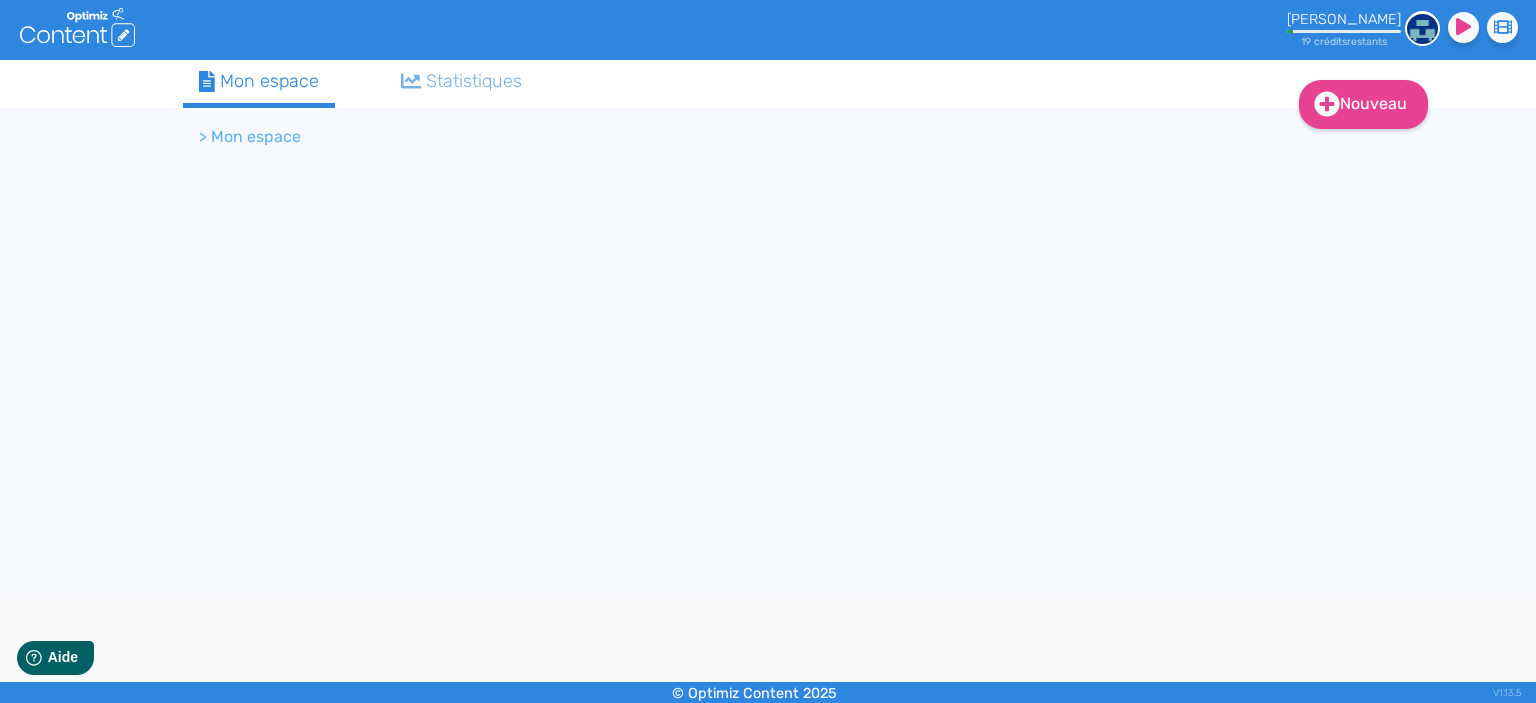 click on "> Mon espace" at bounding box center [250, 137] 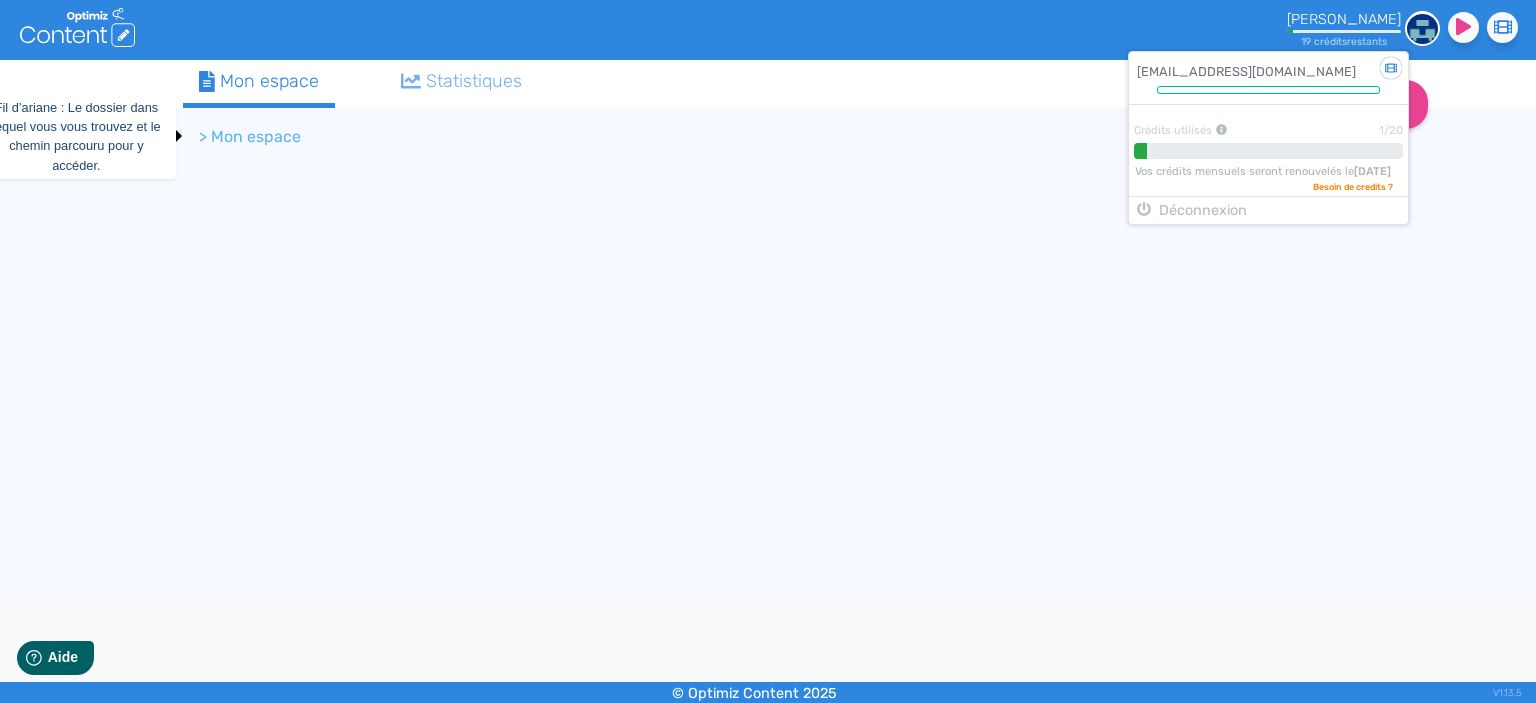 click on "> Mon espace" at bounding box center (250, 137) 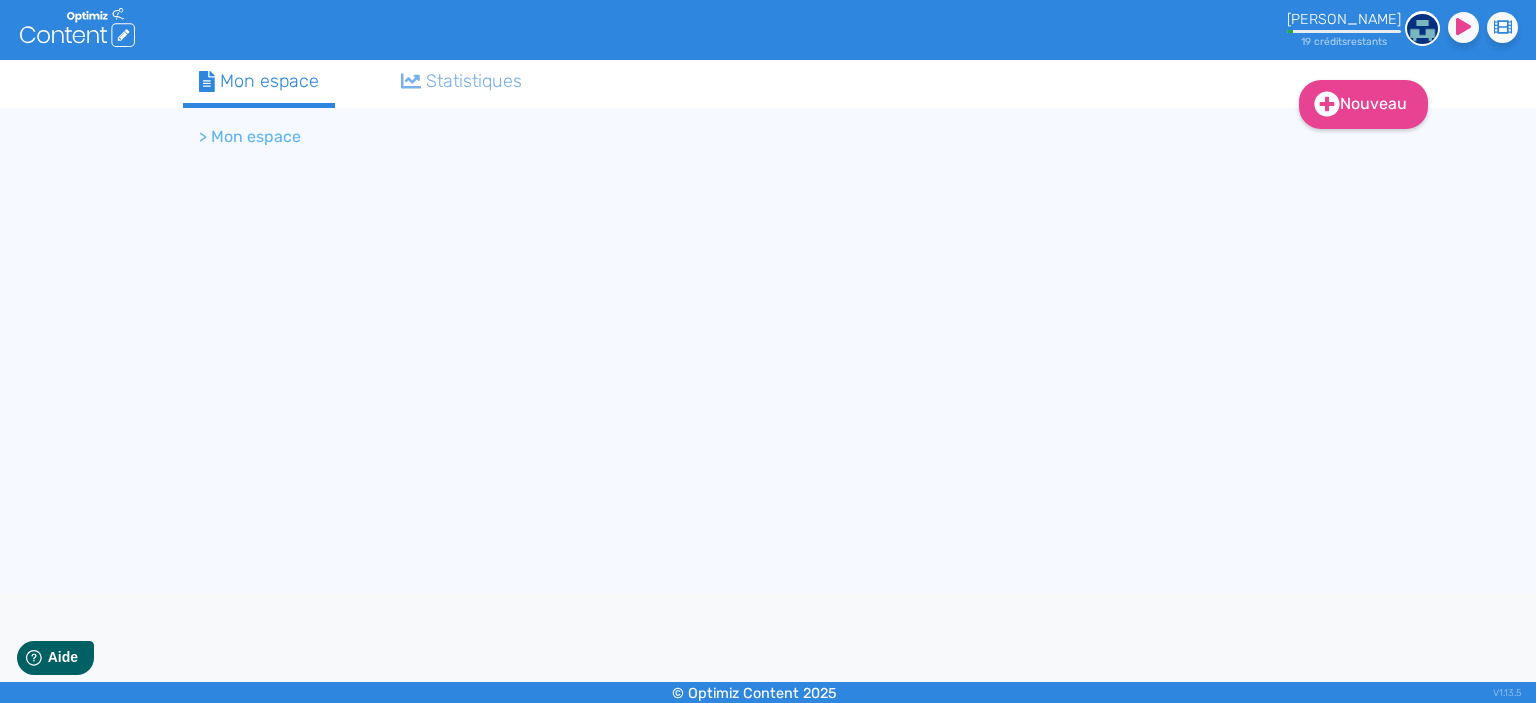 click on "> Mon espace" at bounding box center [250, 137] 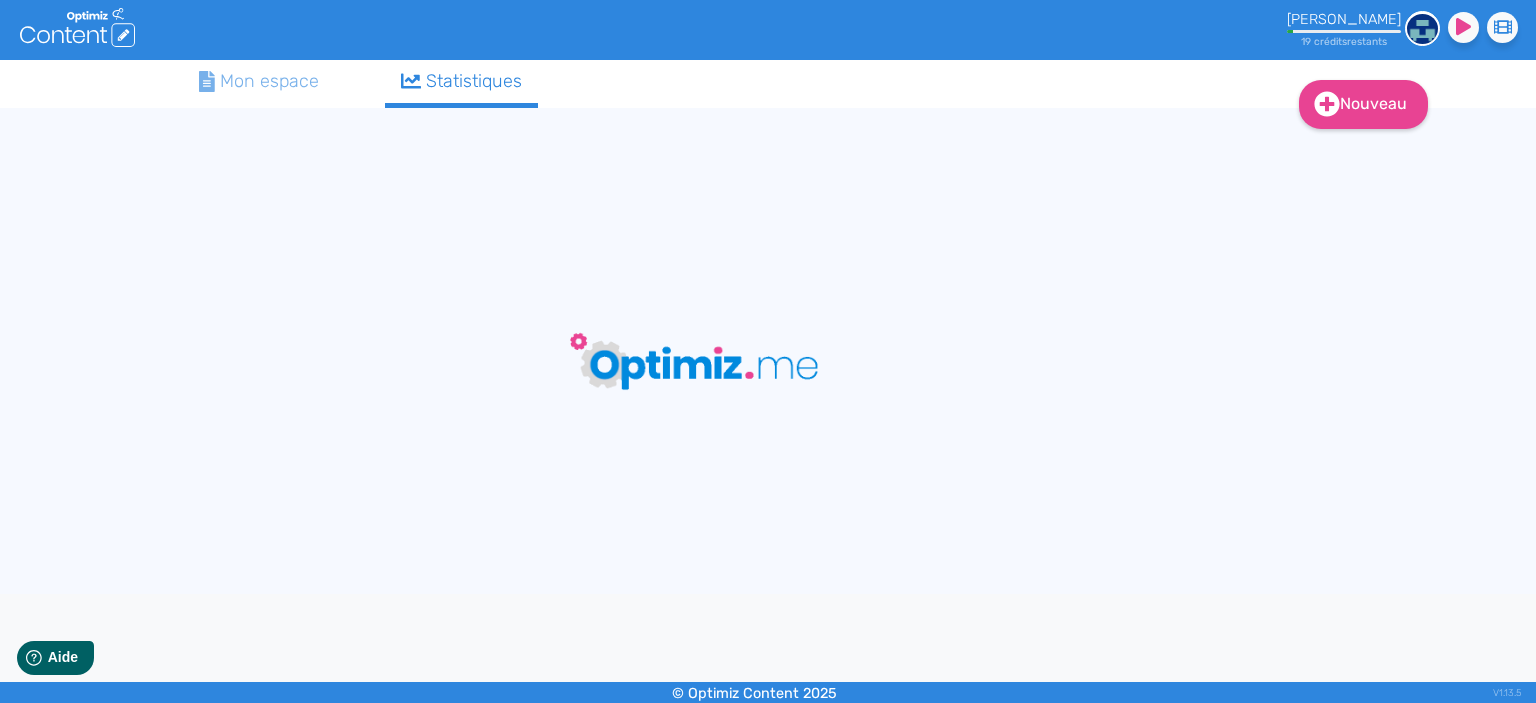 click on "Mon espace" at bounding box center (259, 81) 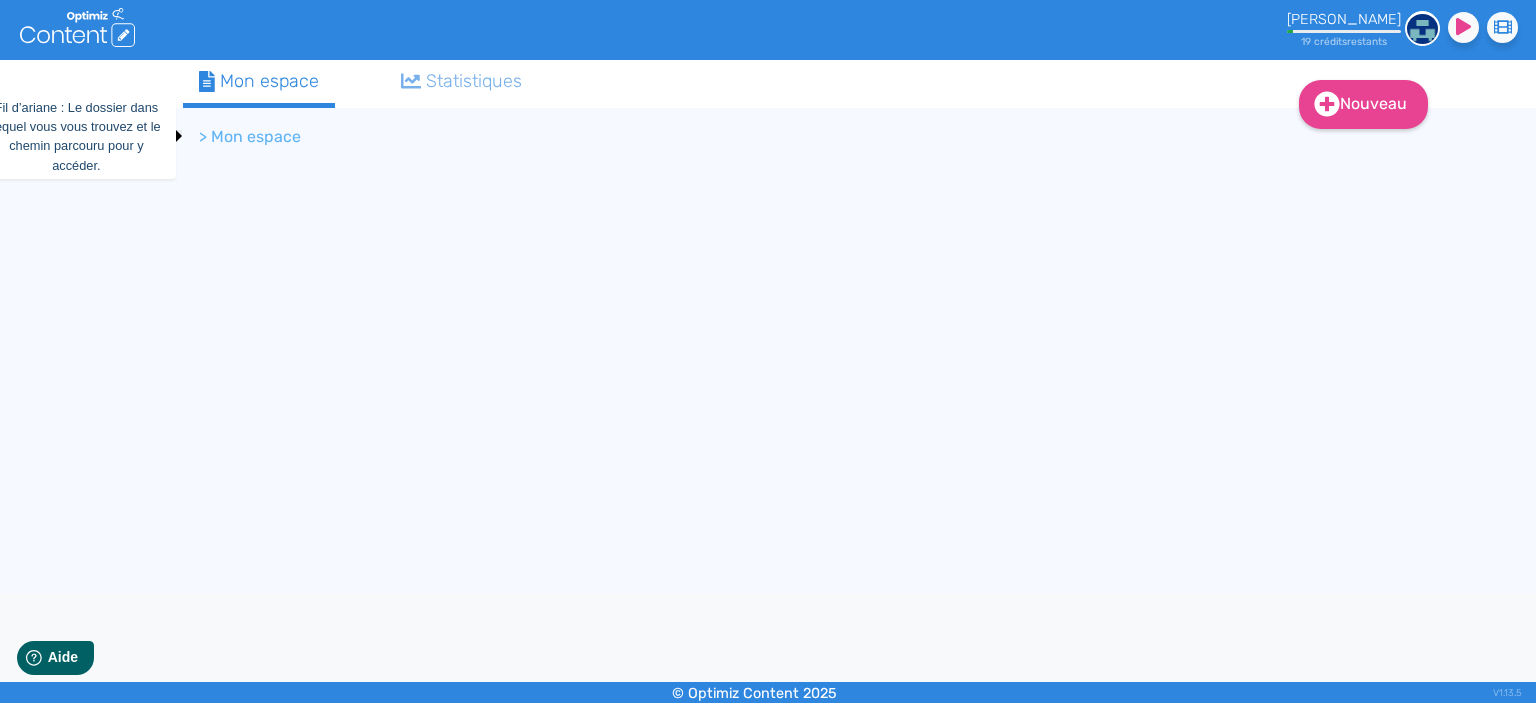 click on "> Mon espace" at bounding box center [250, 137] 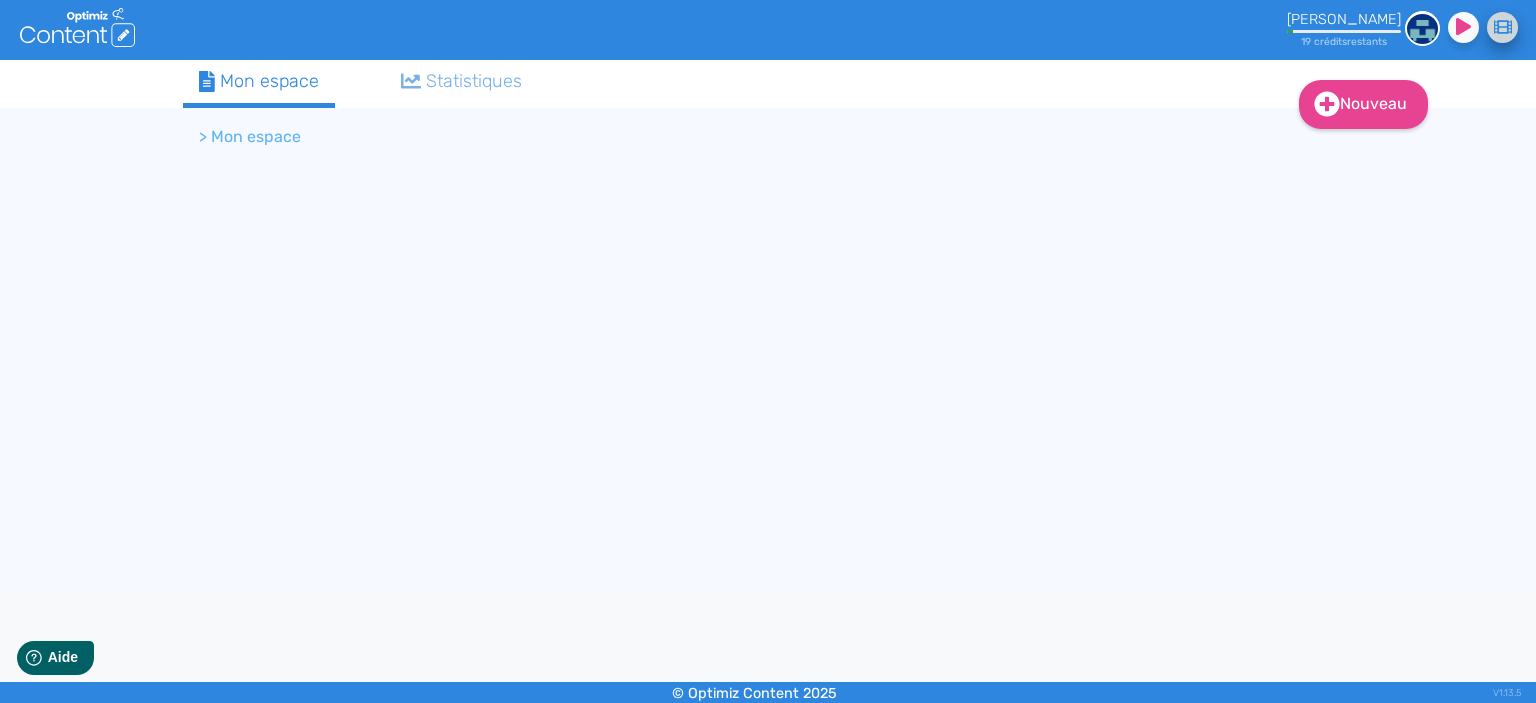 click 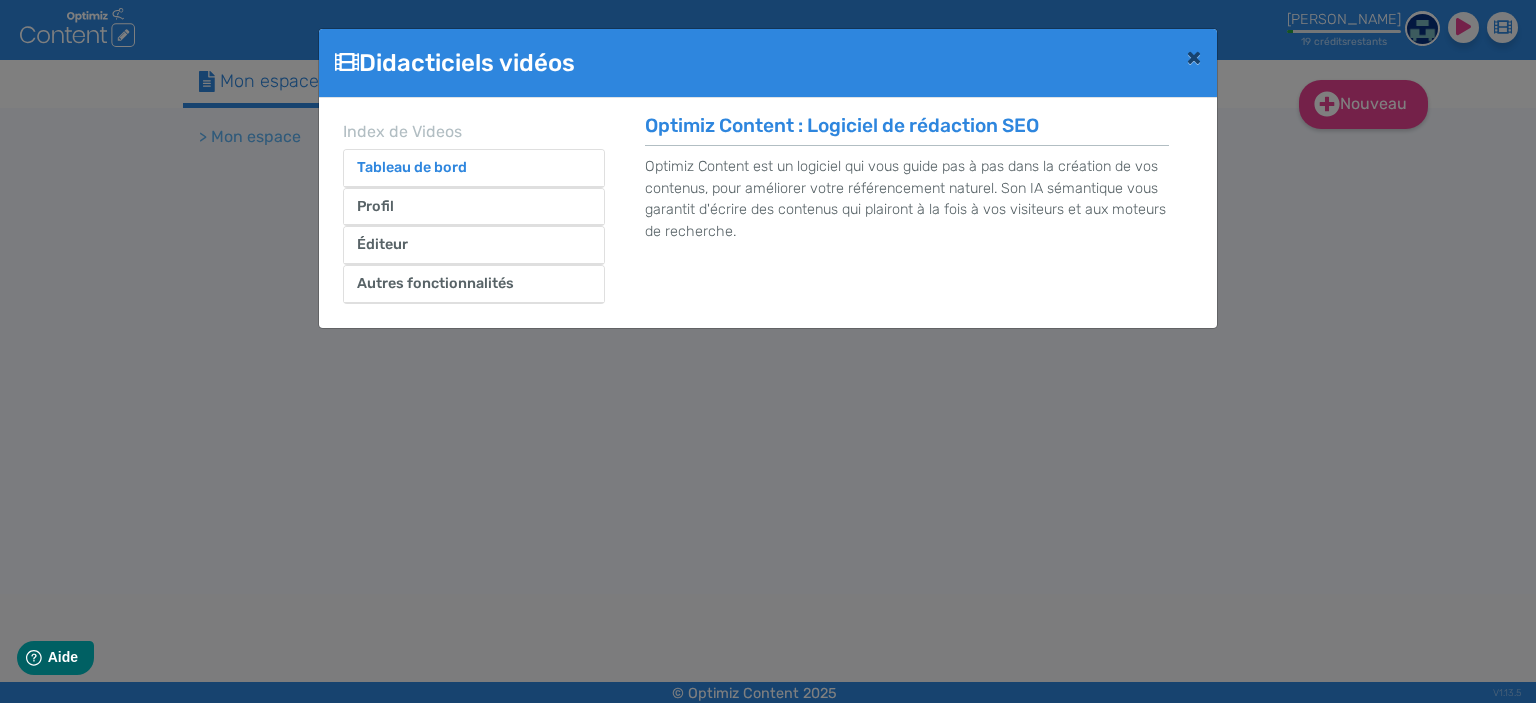 click on "Tableau de bord" 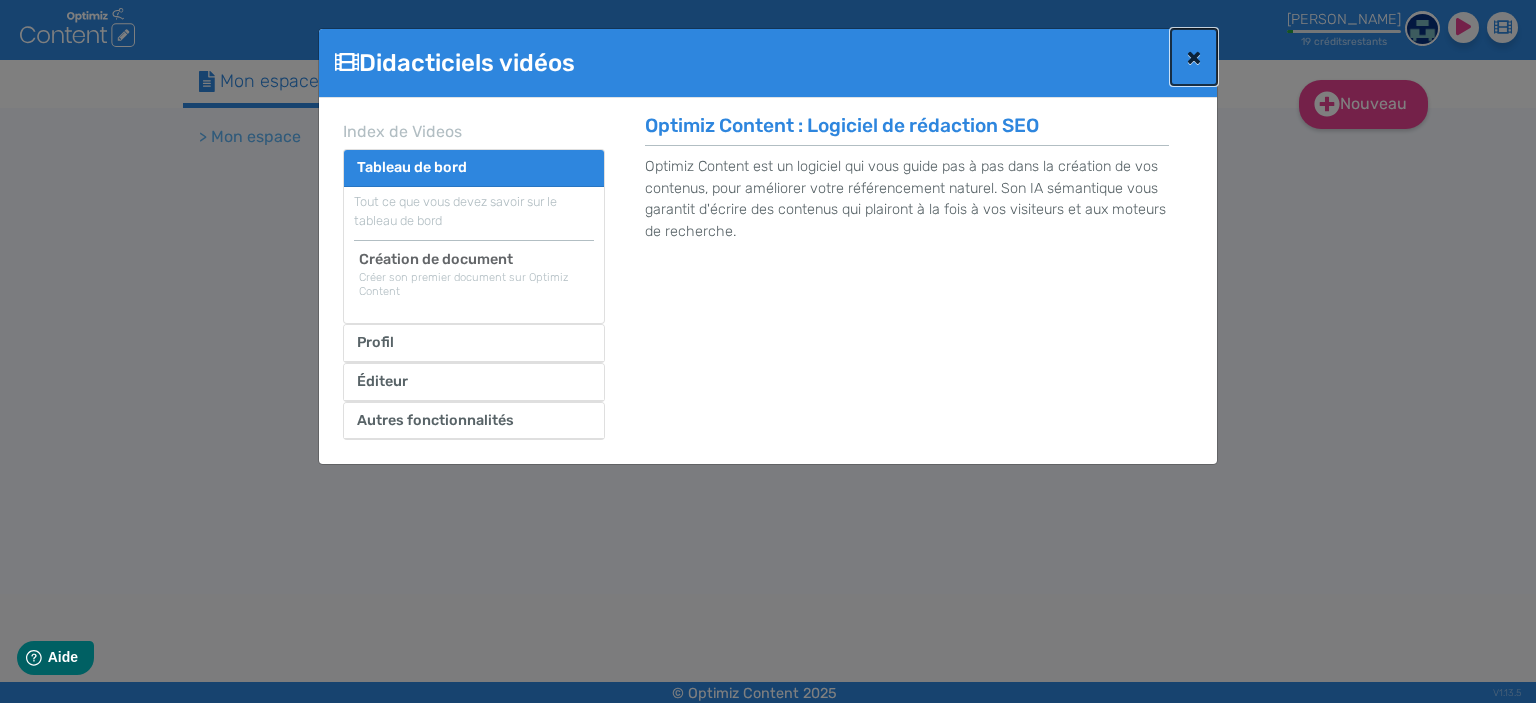 click on "×" 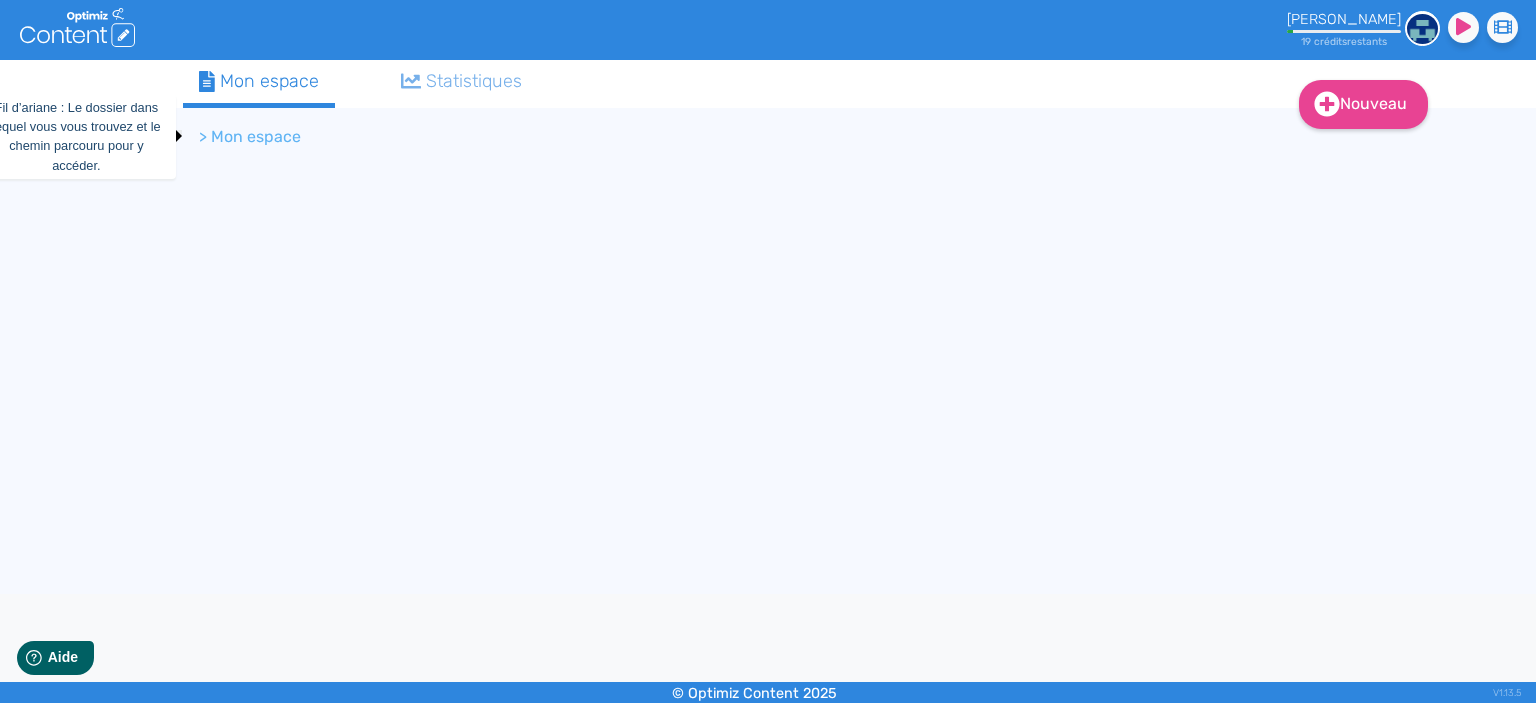 click on "> Mon espace" at bounding box center [250, 137] 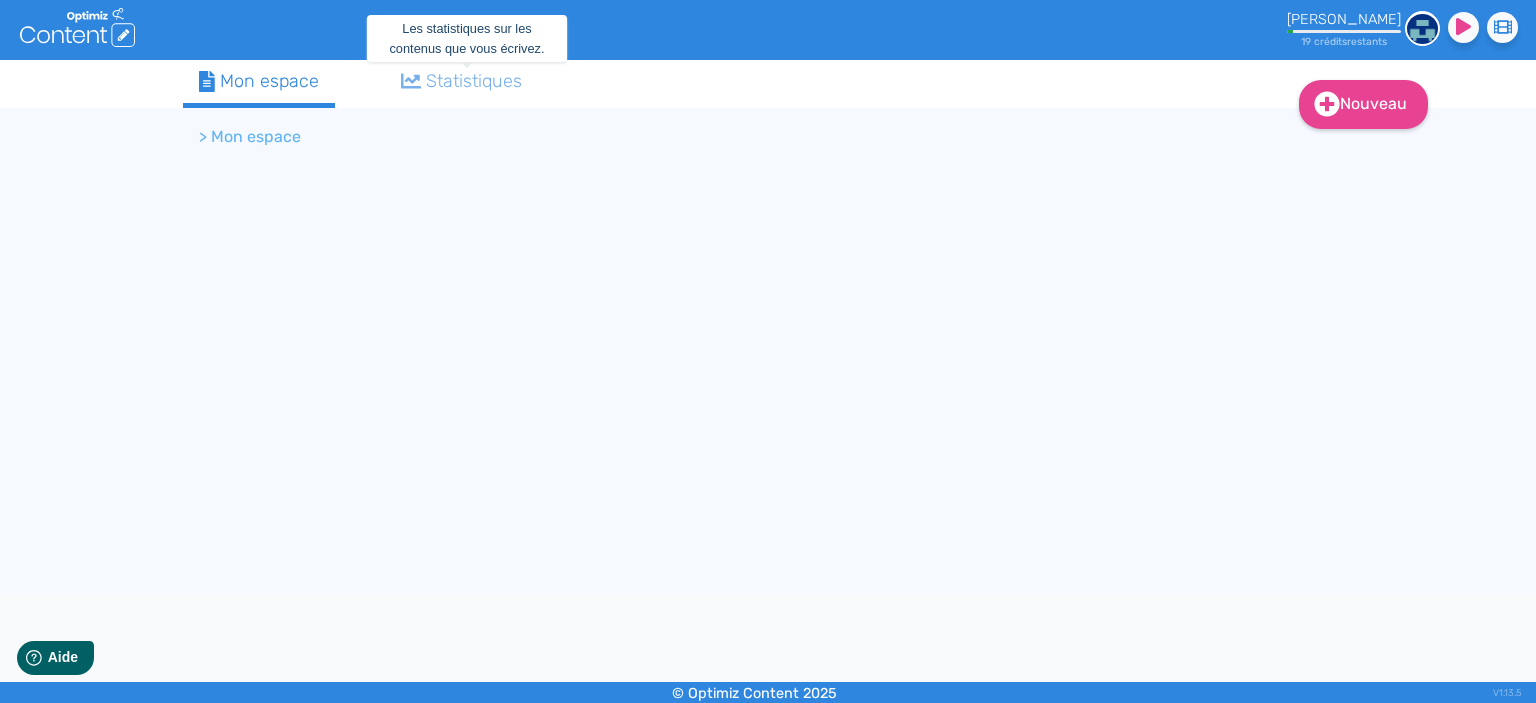 click on "Statistiques" at bounding box center [462, 81] 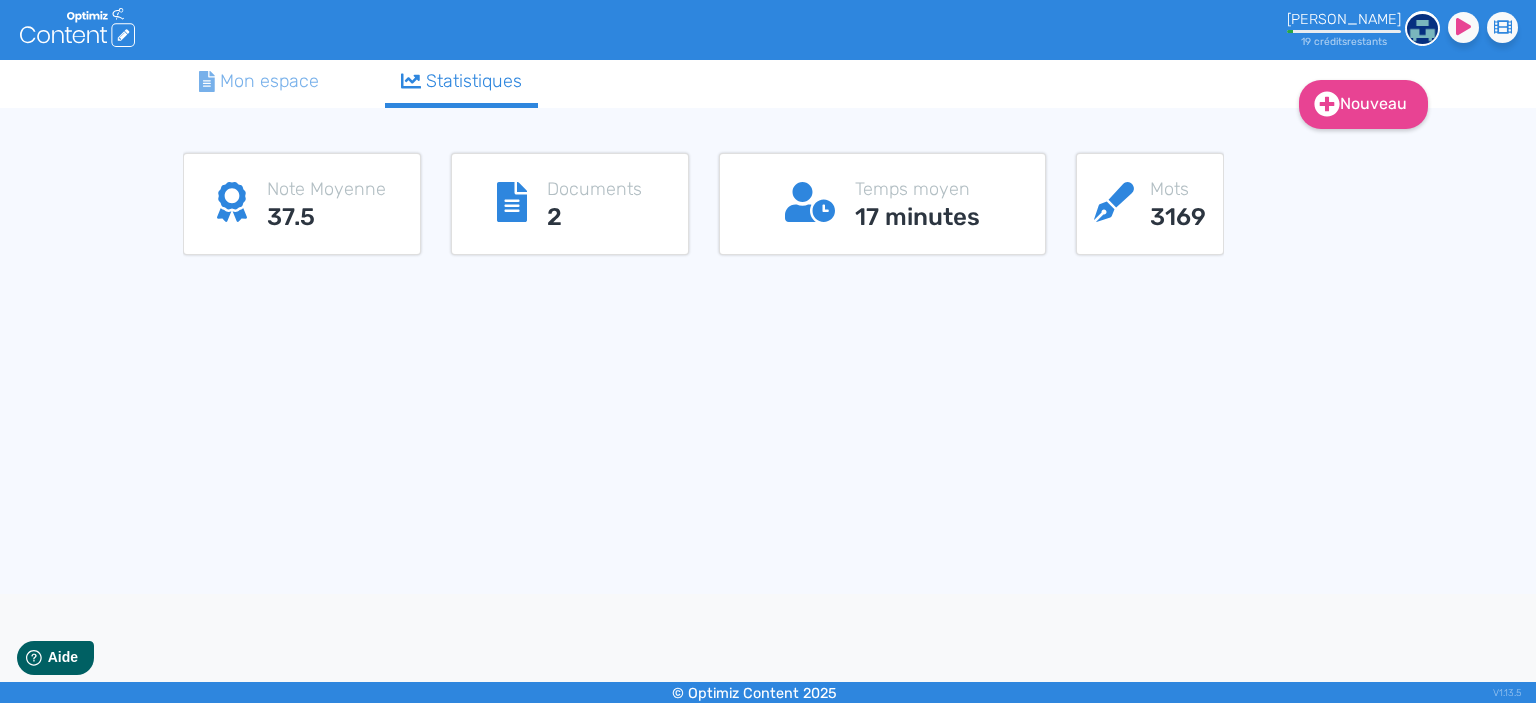 click on "Mon espace" at bounding box center [259, 81] 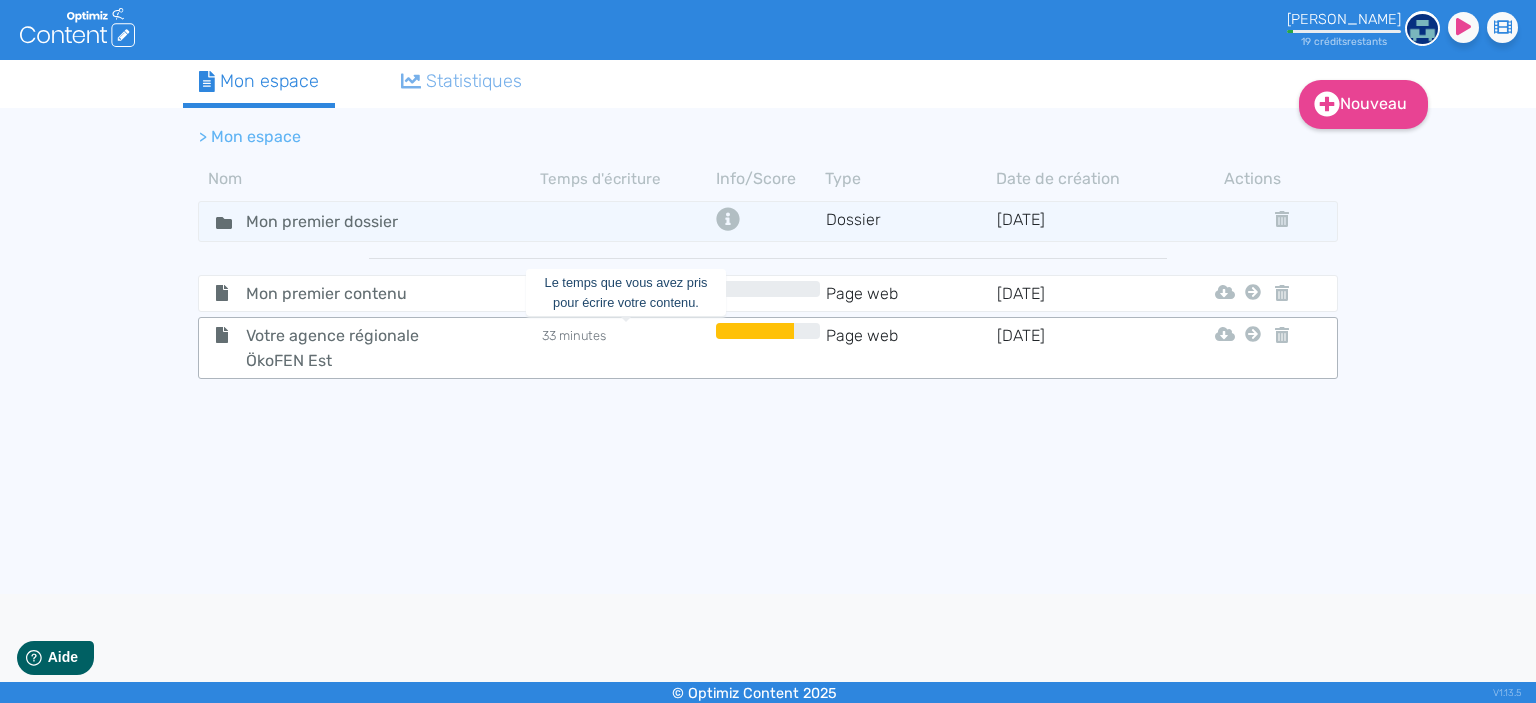click on "33 minutes" 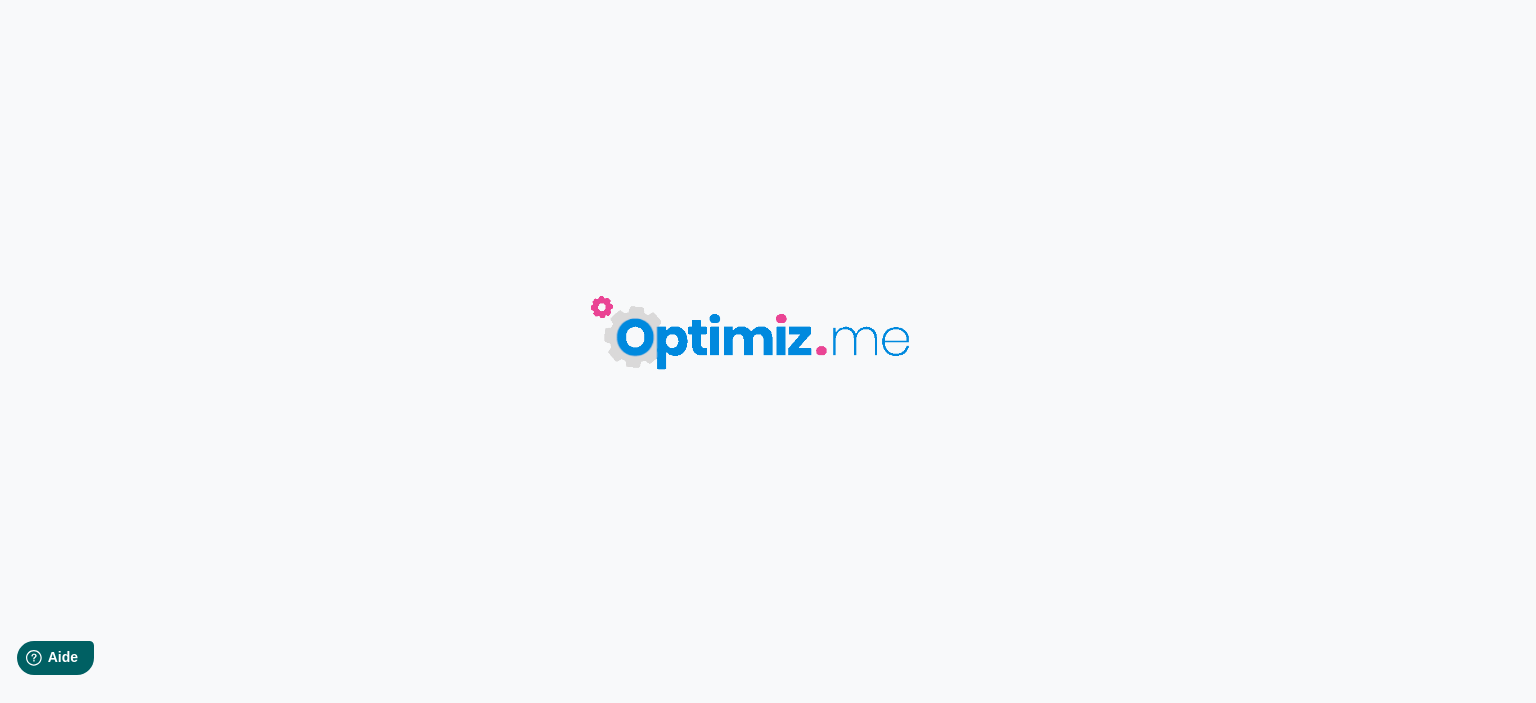 type on "Votre agence régionale ÖkoFEN Est" 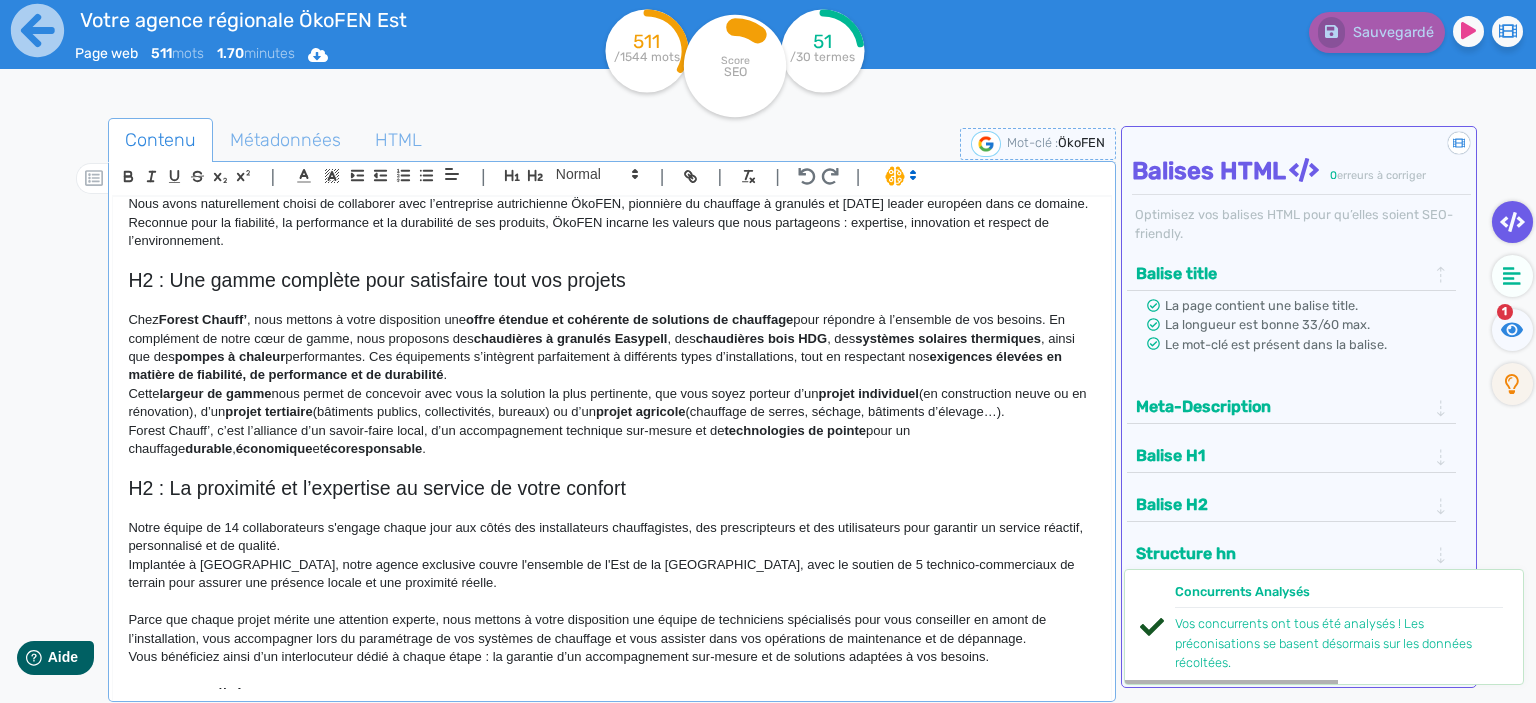 scroll, scrollTop: 342, scrollLeft: 0, axis: vertical 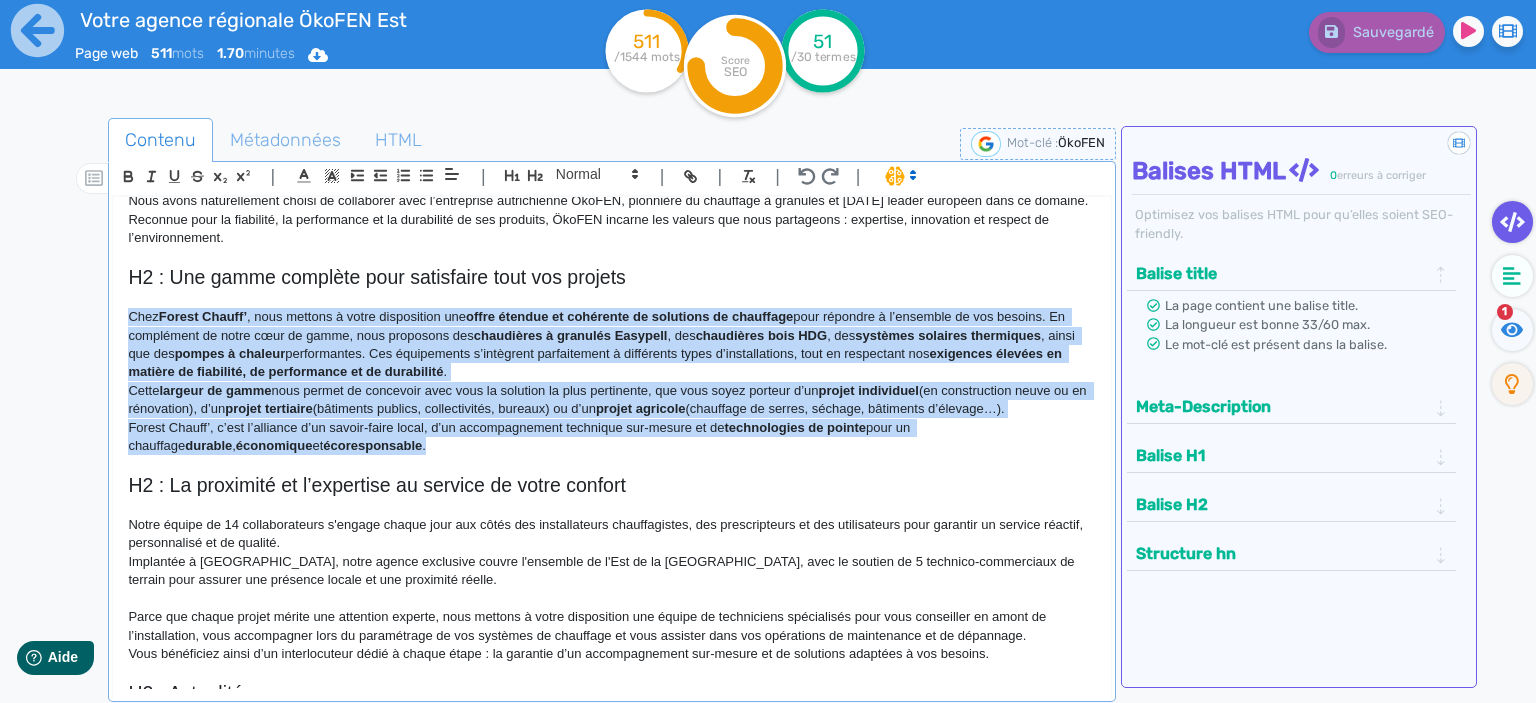 drag, startPoint x: 336, startPoint y: 430, endPoint x: 52, endPoint y: 300, distance: 312.33957 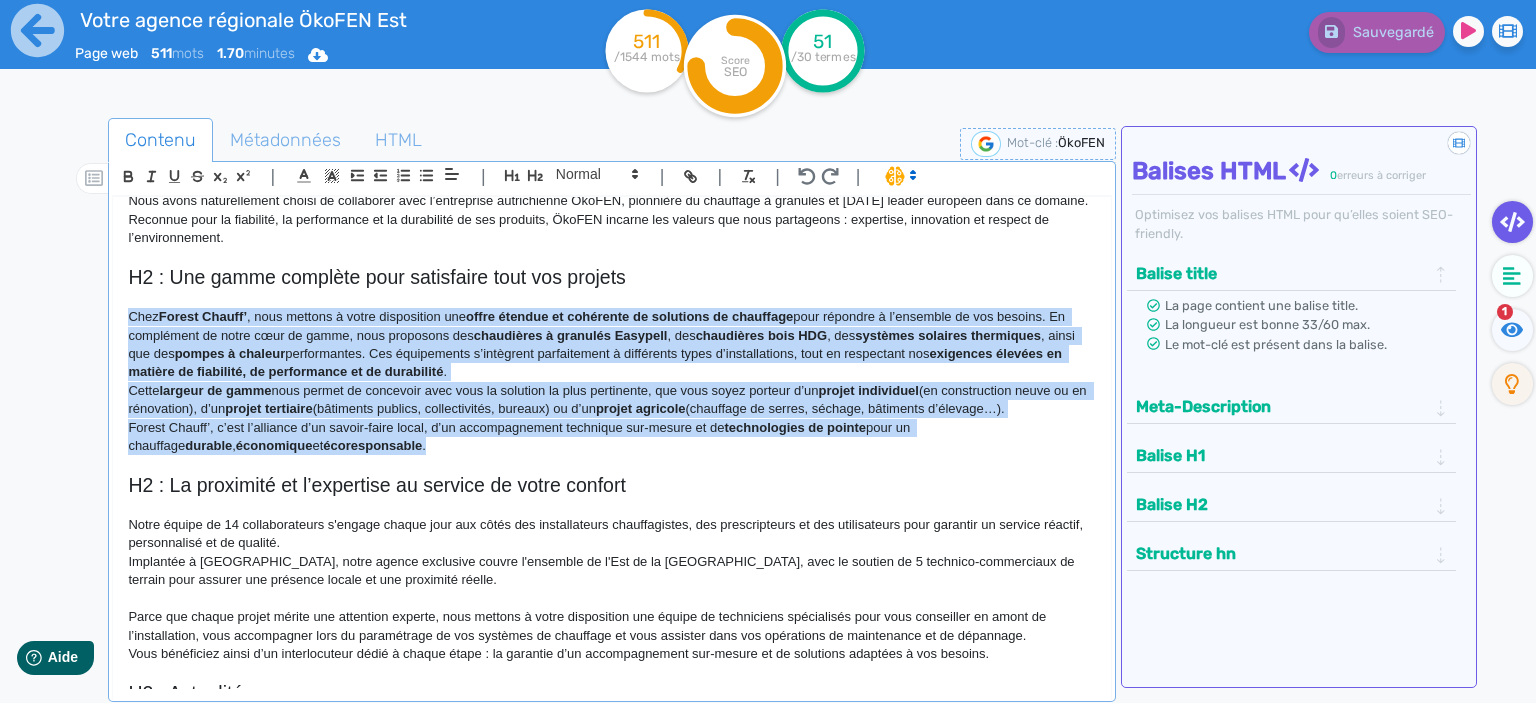 click on "H1 : Votre spécialiste de la chaudière à granulés de bois ÖkoFEN et de toute autres chaleurs renouvelables Depuis plus de 20 ans, Forest Chauff’ est le distributeur ÖkoFEN exclusif des régions [GEOGRAPHIC_DATA], [GEOGRAPHIC_DATA], [GEOGRAPHIC_DATA] et du département de [GEOGRAPHIC_DATA]. Comme l’ensemble des agences ÖkoFEN en [GEOGRAPHIC_DATA], Forest Chauff’ distribue également des chaudières autrichiennes à prix serré Easypell et des chaudières bois du fabricant allemand HDG. H2 : Nos choix : une énergie durable et un partenaire de confiance – ÖkoFEN Engagée dans la transition énergétique, Forest Chauff’ a fait le choix de promouvoir une énergie locale, renouvelable et respectueuse de l’environnement. C’est dans cette logique que l’agence s’est spécialisée dans la distribution de chaudières à bois énergie, une solution performante et durable. H2 : Une gamme complète pour satisfaire tout vos projets Chez  Forest Chauff’ , nous mettons à votre disposition une  chaudières à granulés Easypell . ," 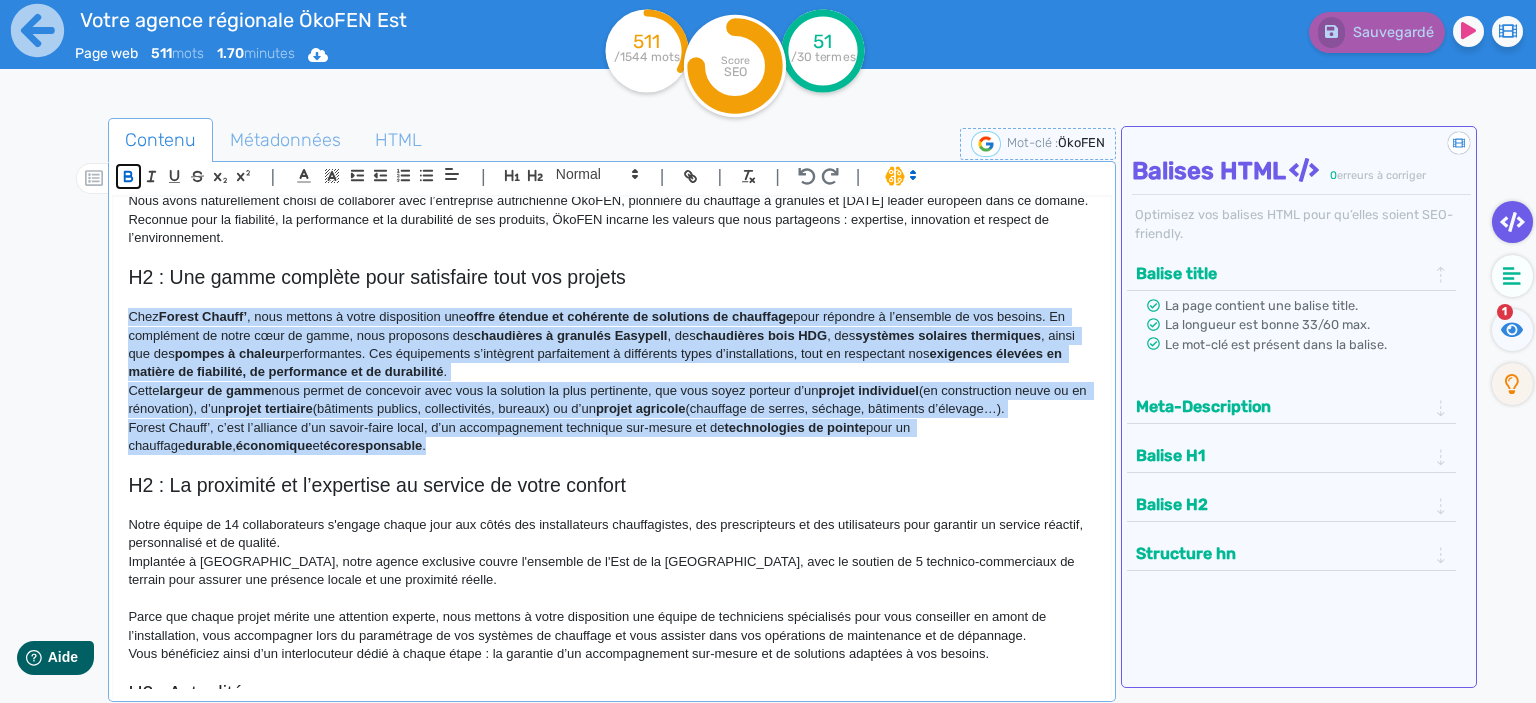 click 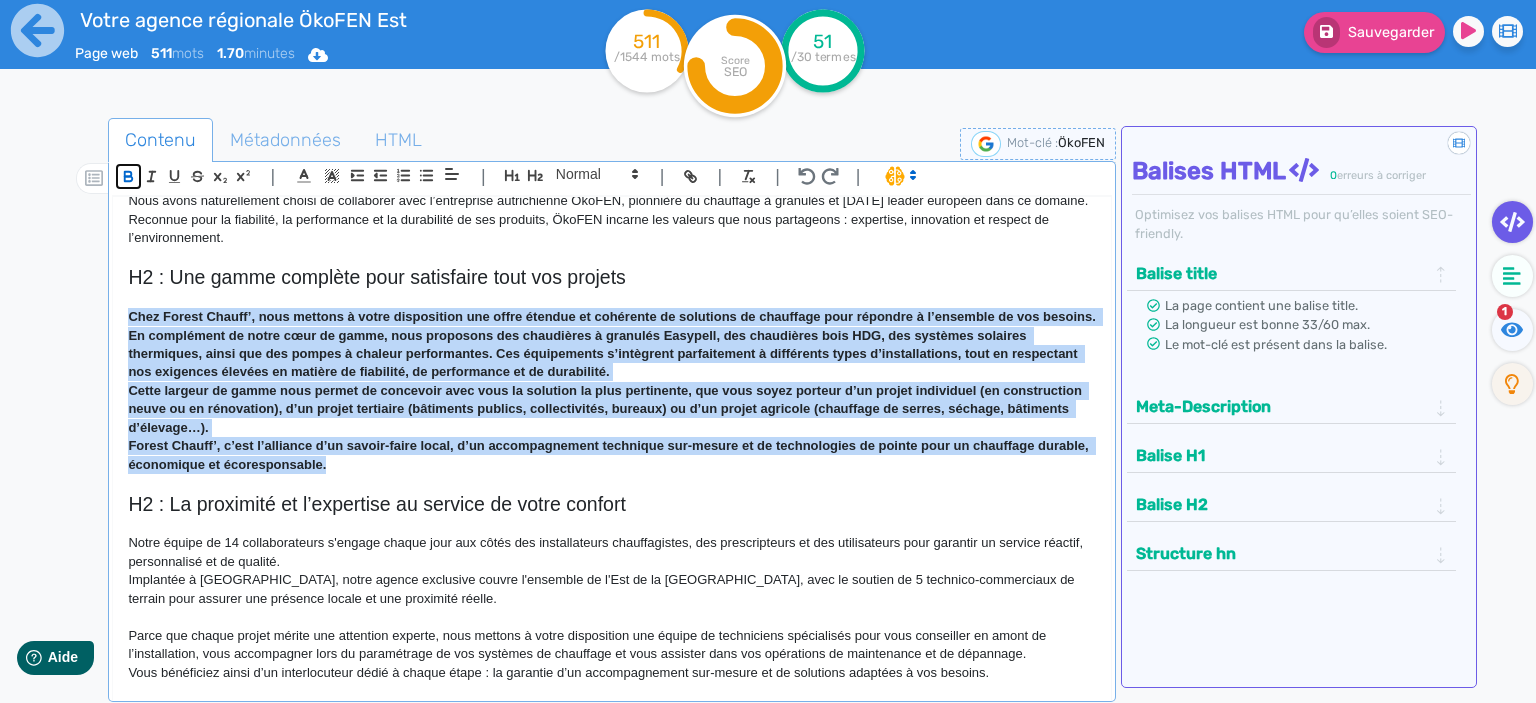 click 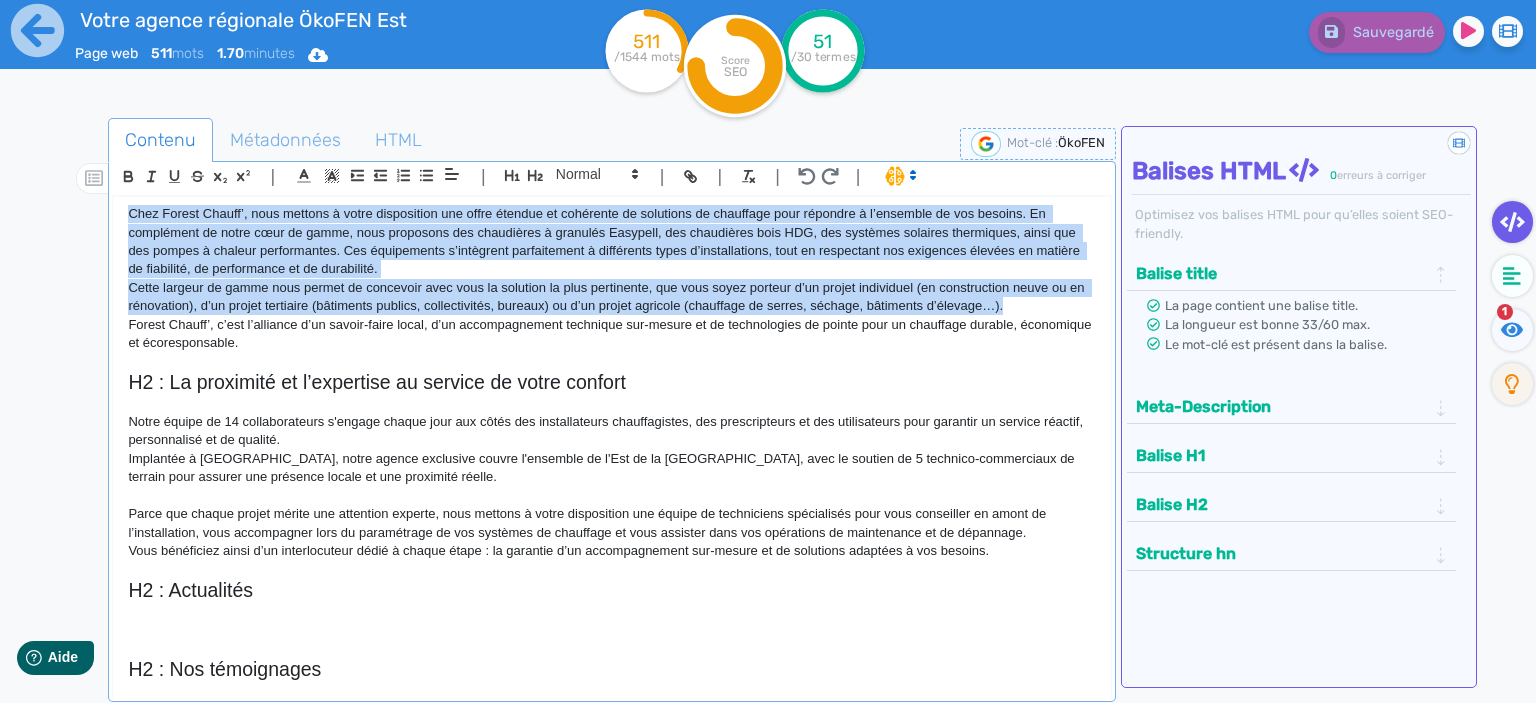 scroll, scrollTop: 524, scrollLeft: 0, axis: vertical 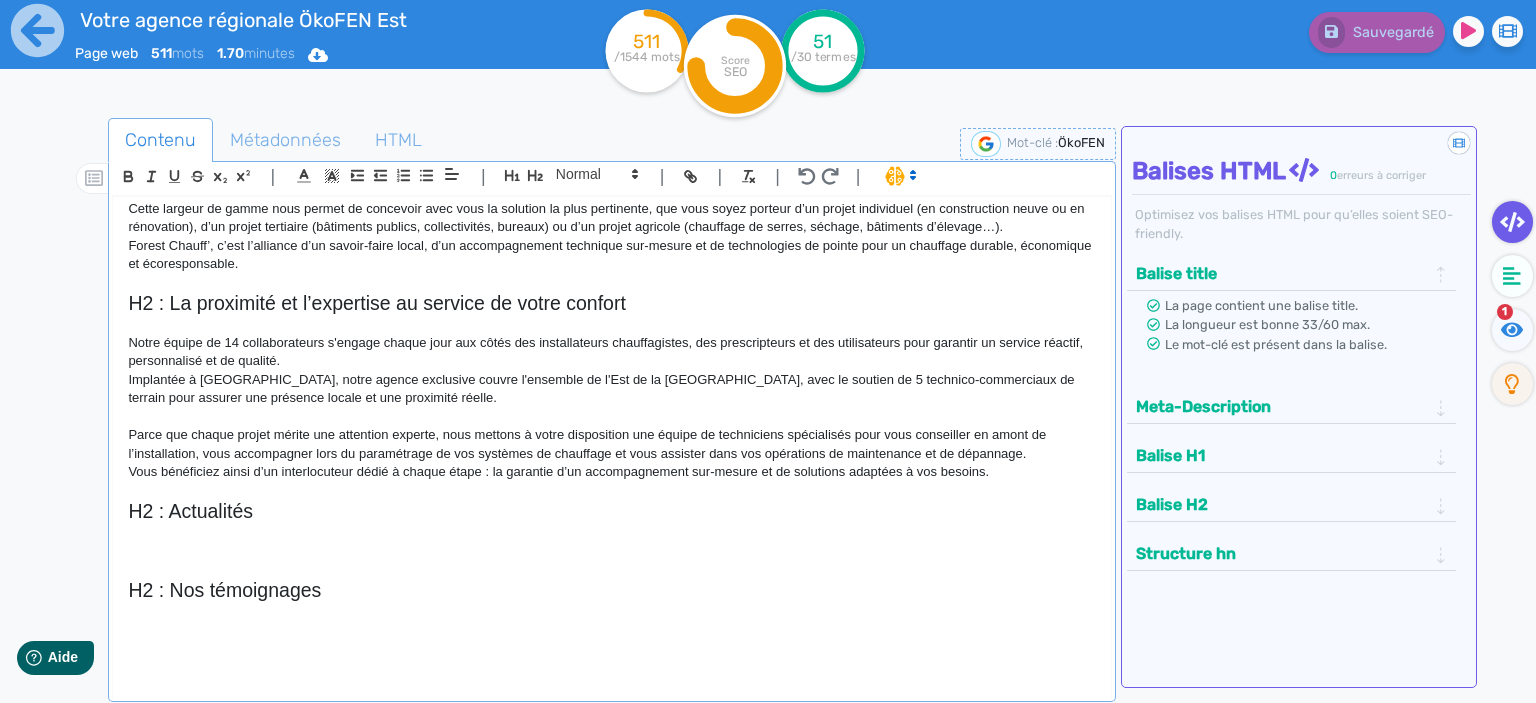 click on "H2 : Actualités" 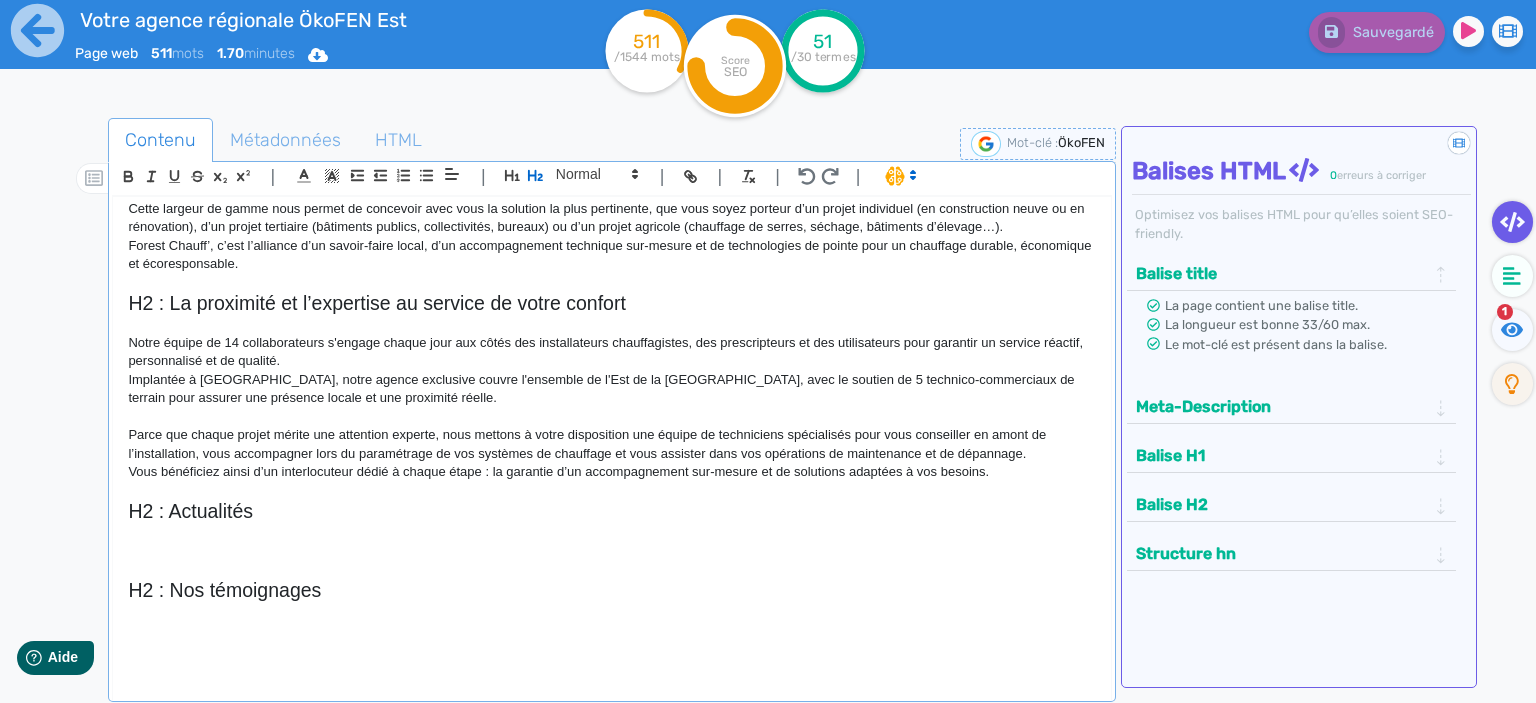 type 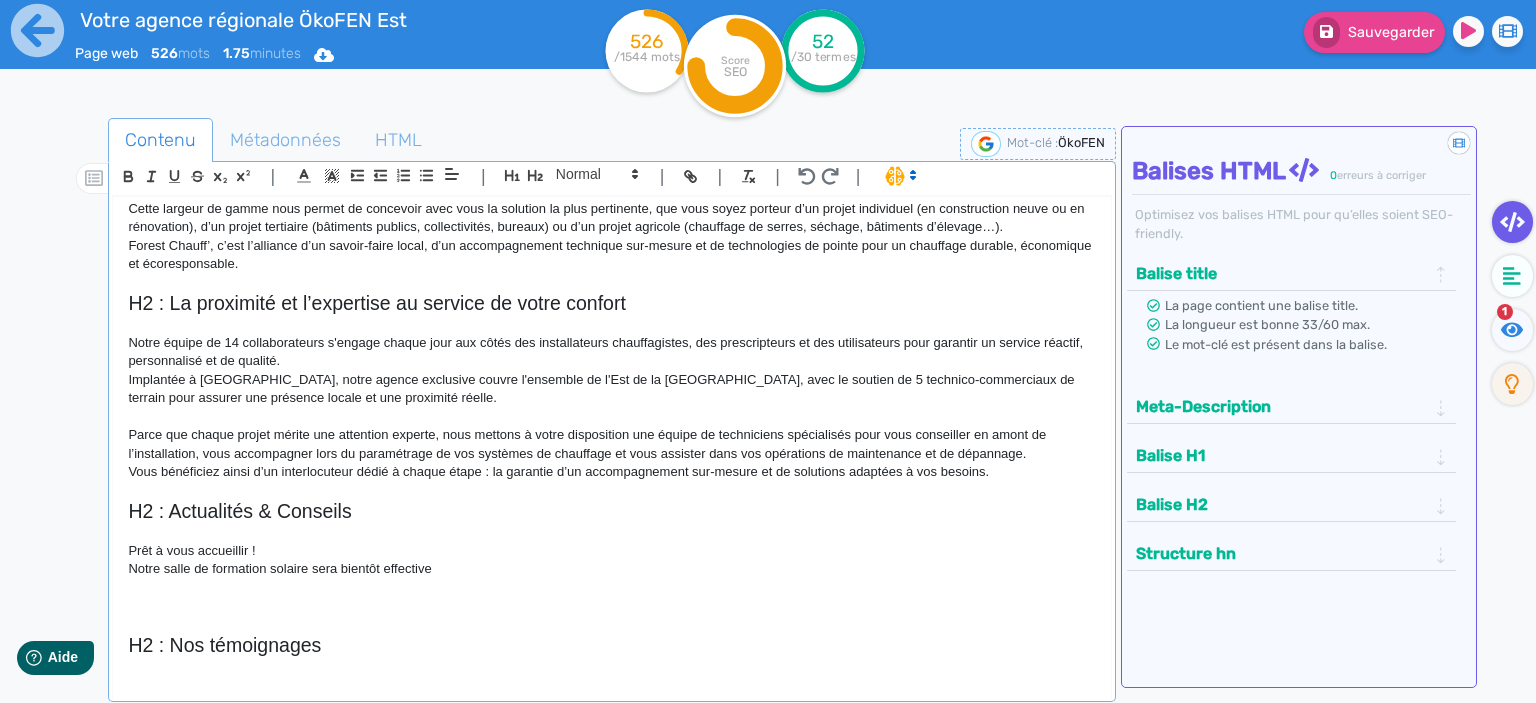click on "H1 : Votre spécialiste de la chaudière à granulés de bois ÖkoFEN et de toute autres chaleurs renouvelables Depuis plus de 20 ans, Forest Chauff’ est le distributeur ÖkoFEN exclusif des régions [GEOGRAPHIC_DATA], [GEOGRAPHIC_DATA], [GEOGRAPHIC_DATA] et du département de [GEOGRAPHIC_DATA]. Comme l’ensemble des agences ÖkoFEN en [GEOGRAPHIC_DATA], Forest Chauff’ distribue également des chaudières autrichiennes à prix serré Easypell et des chaudières bois du fabricant allemand HDG. H2 : Nos choix : une énergie durable et un partenaire de confiance – ÖkoFEN Engagée dans la transition énergétique, Forest Chauff’ a fait le choix de promouvoir une énergie locale, renouvelable et respectueuse de l’environnement. C’est dans cette logique que l’agence s’est spécialisée dans la distribution de chaudières à bois énergie, une solution performante et durable. H2 : Une gamme complète pour satisfaire tout vos projets H2 : La proximité et l’expertise au service de votre confort H2 : Actualités & Conseils" 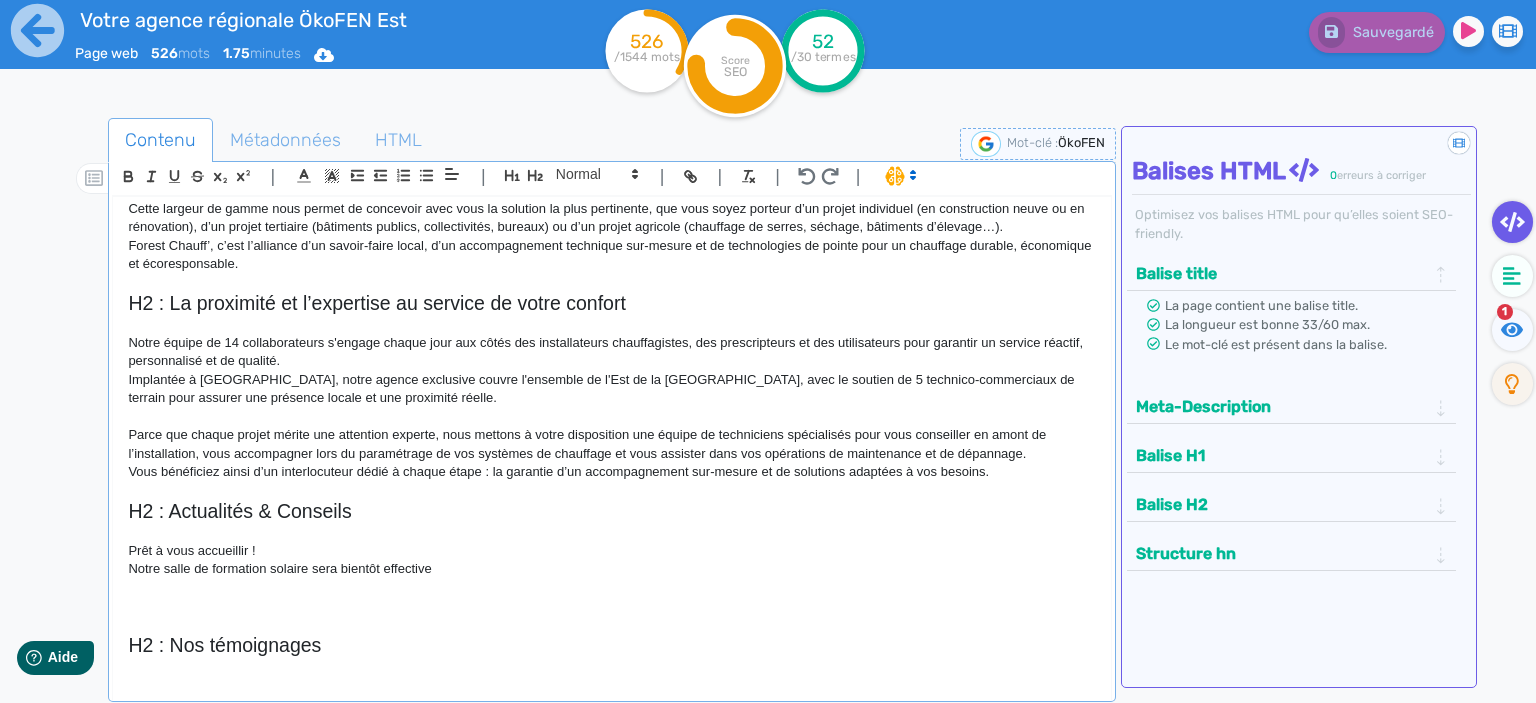 click on "Prêt à vous accueillir !" 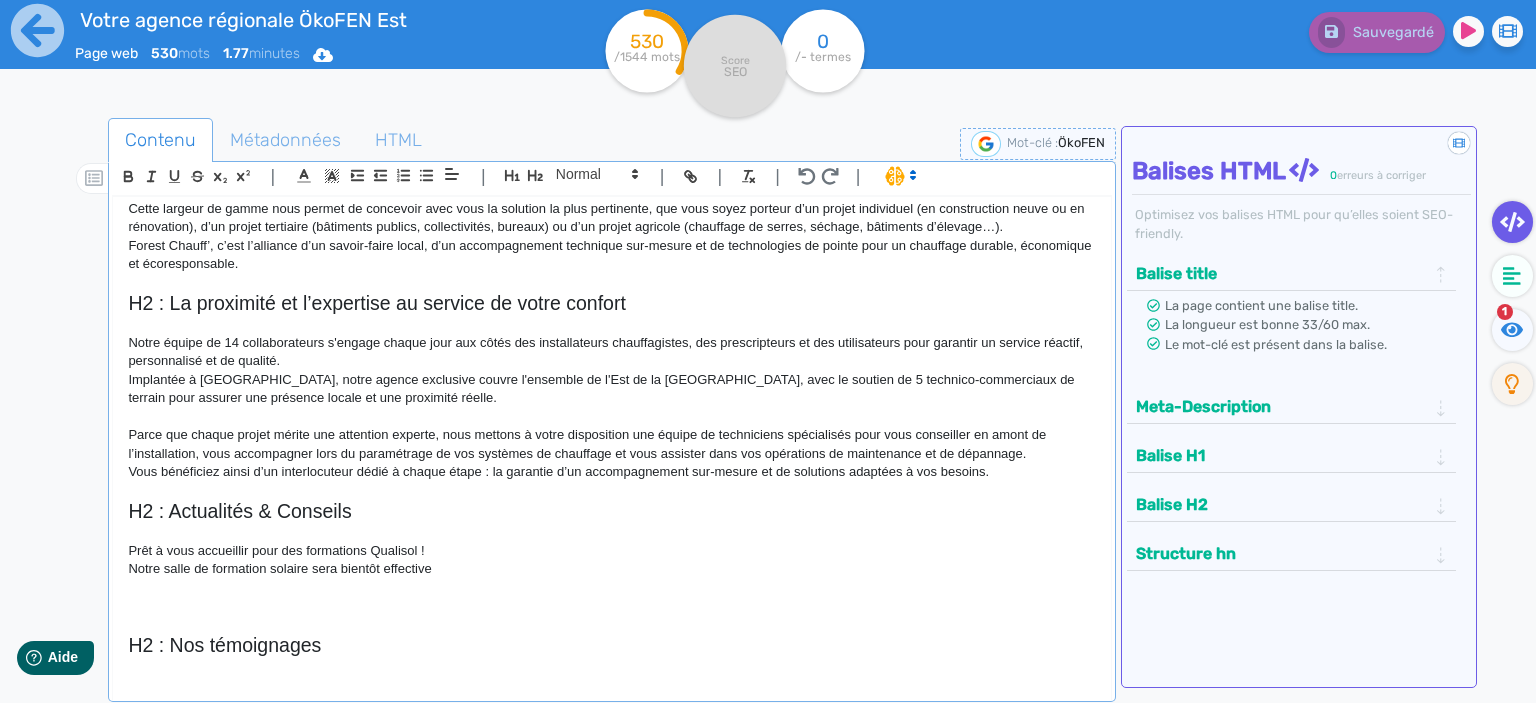 click on "Notre salle de formation solaire sera bientôt effective" 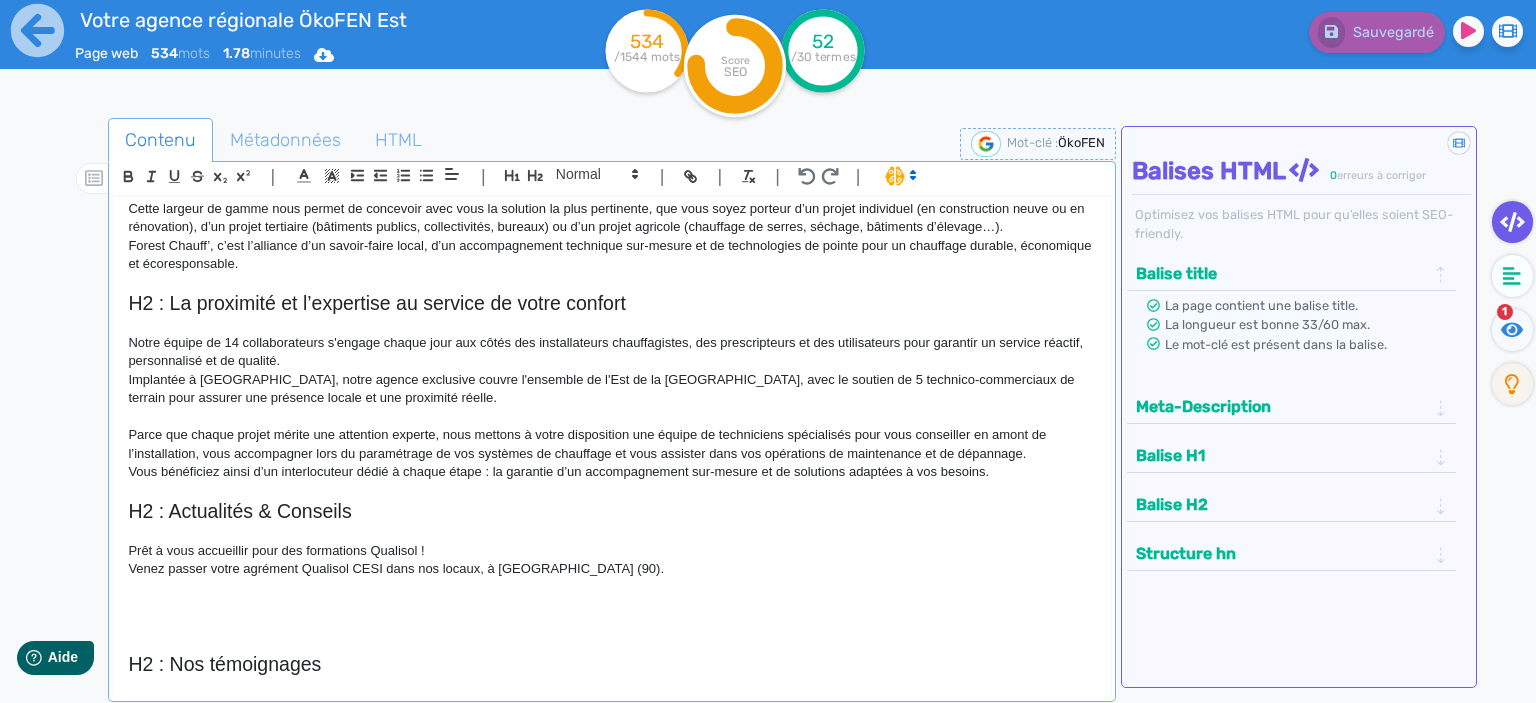 click on "Prêt à vous accueillir pour des formations Qualisol !" 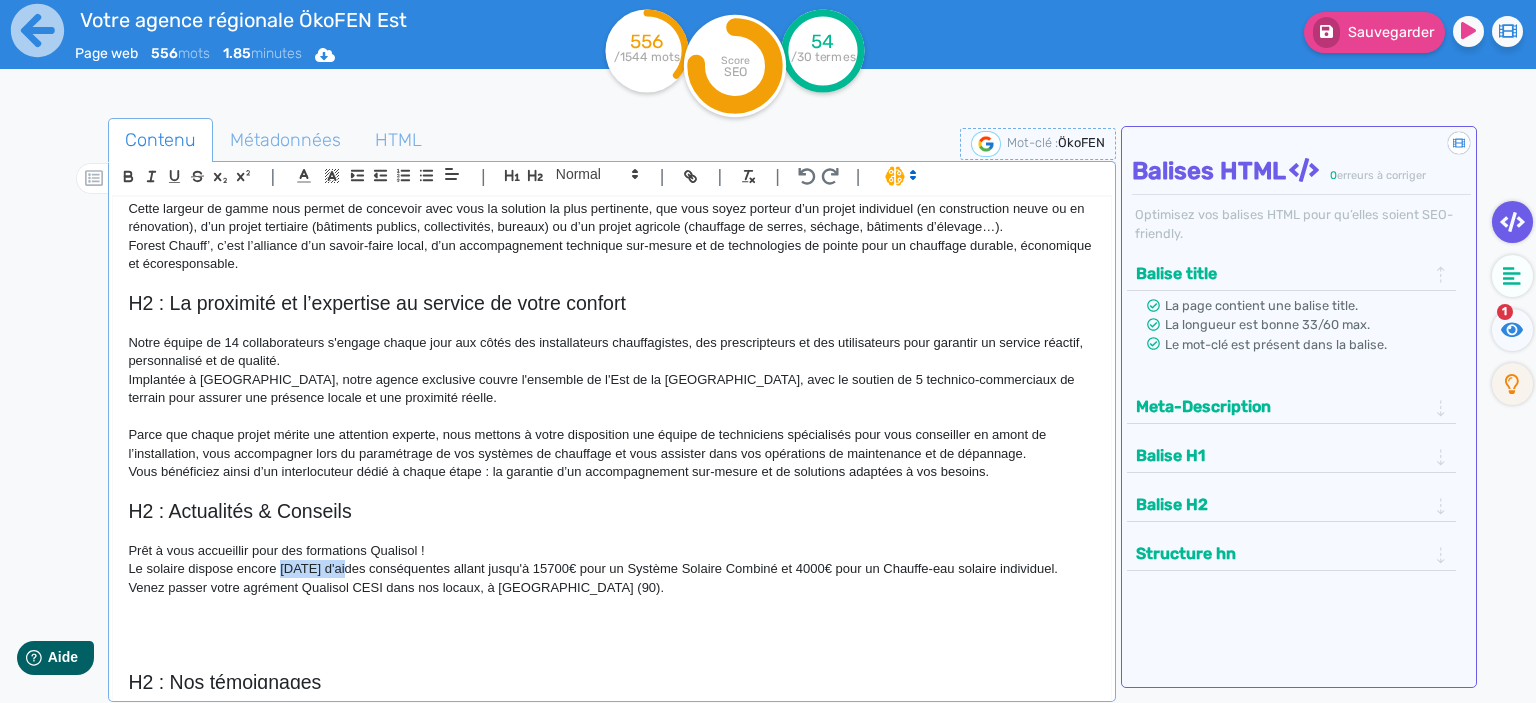 drag, startPoint x: 343, startPoint y: 547, endPoint x: 282, endPoint y: 549, distance: 61.03278 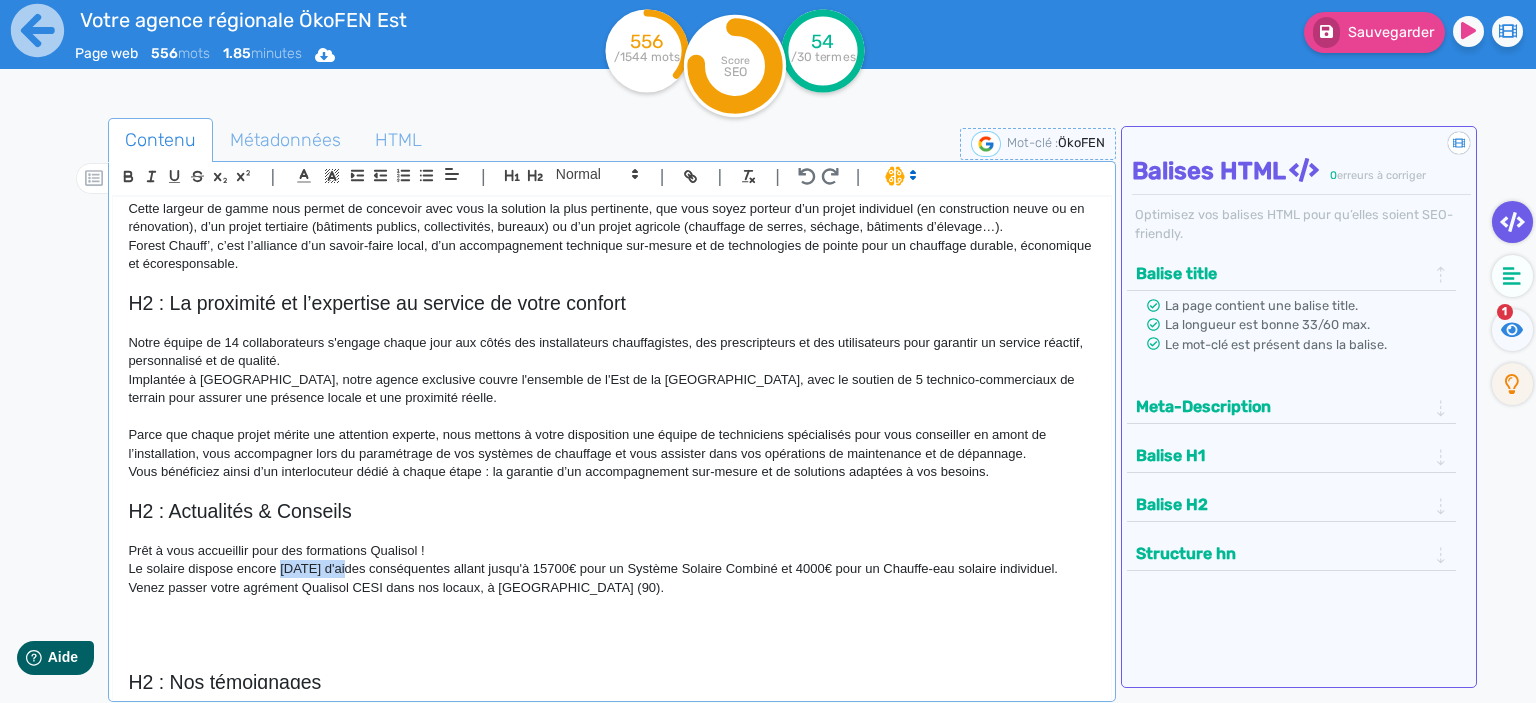 click on "Le solaire dispose encore [DATE] d'aides conséquentes allant jusqu'à 15700€ pour un Système Solaire Combiné et 4000€ pour un Chauffe-eau solaire individuel." 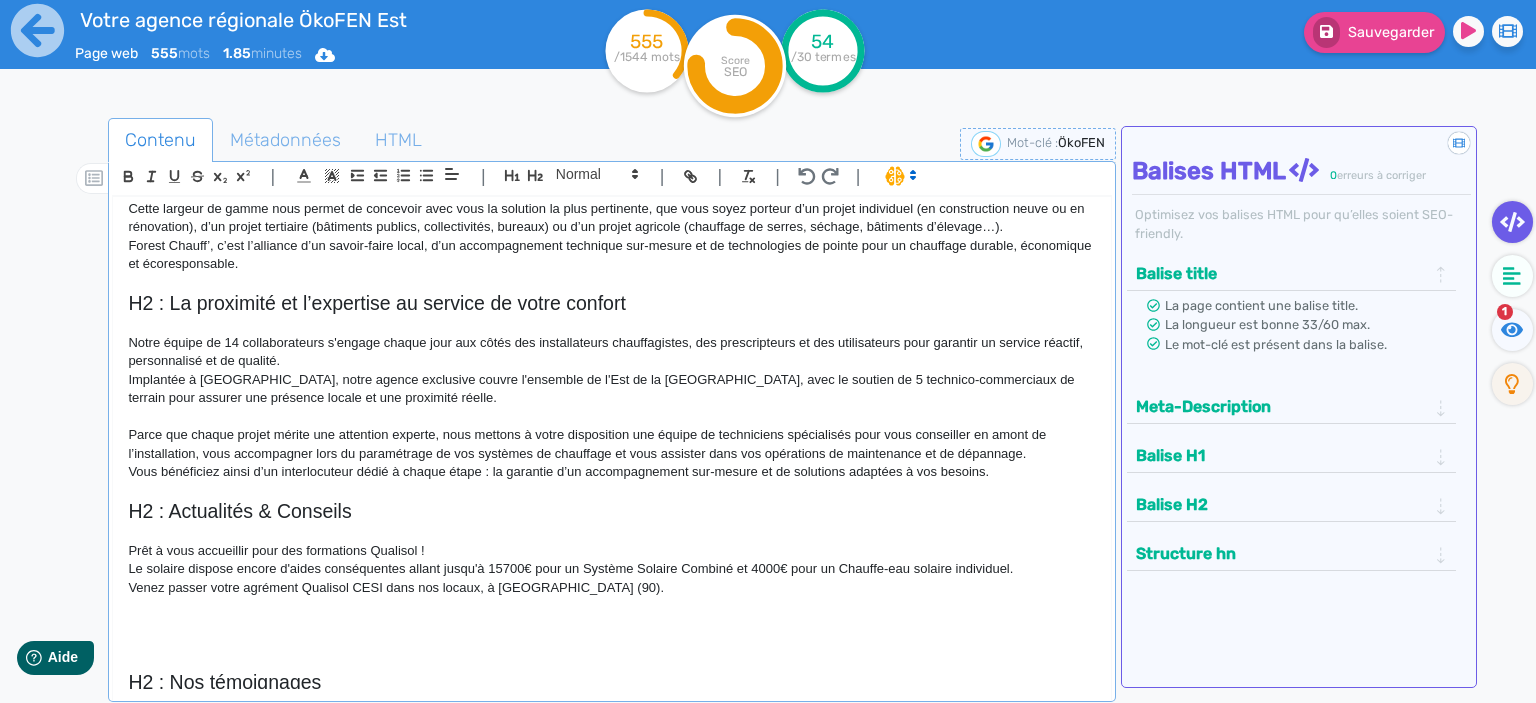 click on "Le solaire dispose encore d'aides conséquentes allant jusqu'à 15700€ pour un Système Solaire Combiné et 4000€ pour un Chauffe-eau solaire individuel." 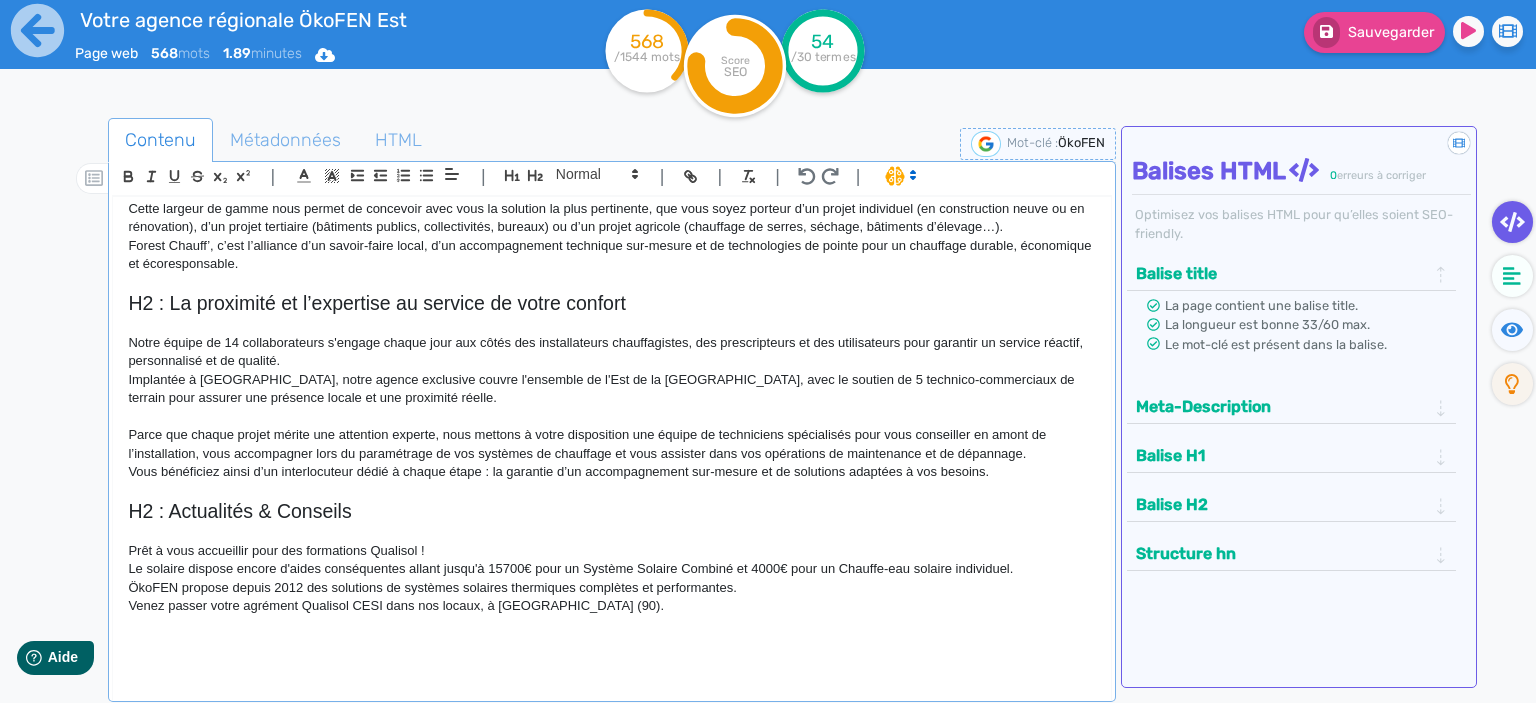 click on "Venez passer votre agrément Qualisol CESI dans nos locaux, à [GEOGRAPHIC_DATA] (90)." 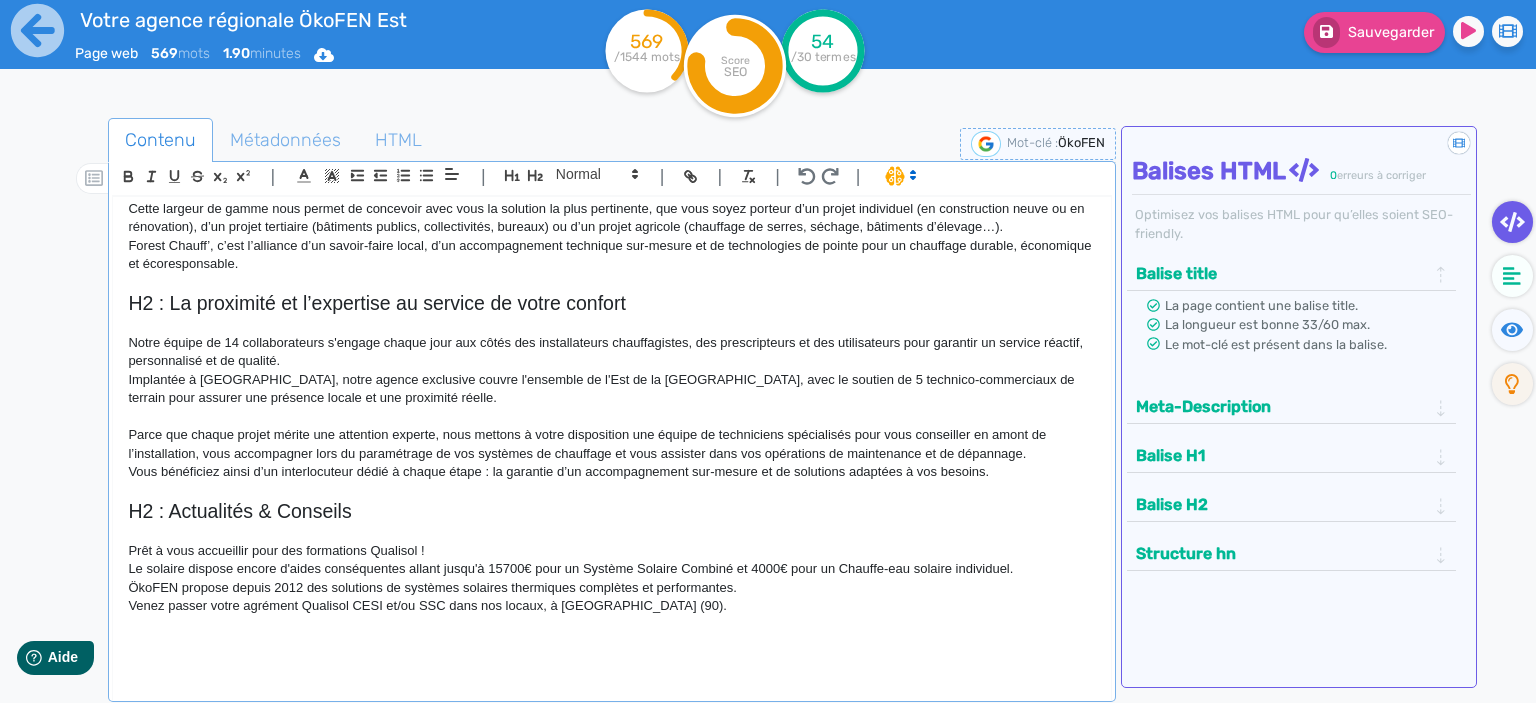 click on "Venez passer votre agrément Qualisol CESI et/ou SSC dans nos locaux, à [GEOGRAPHIC_DATA] (90)." 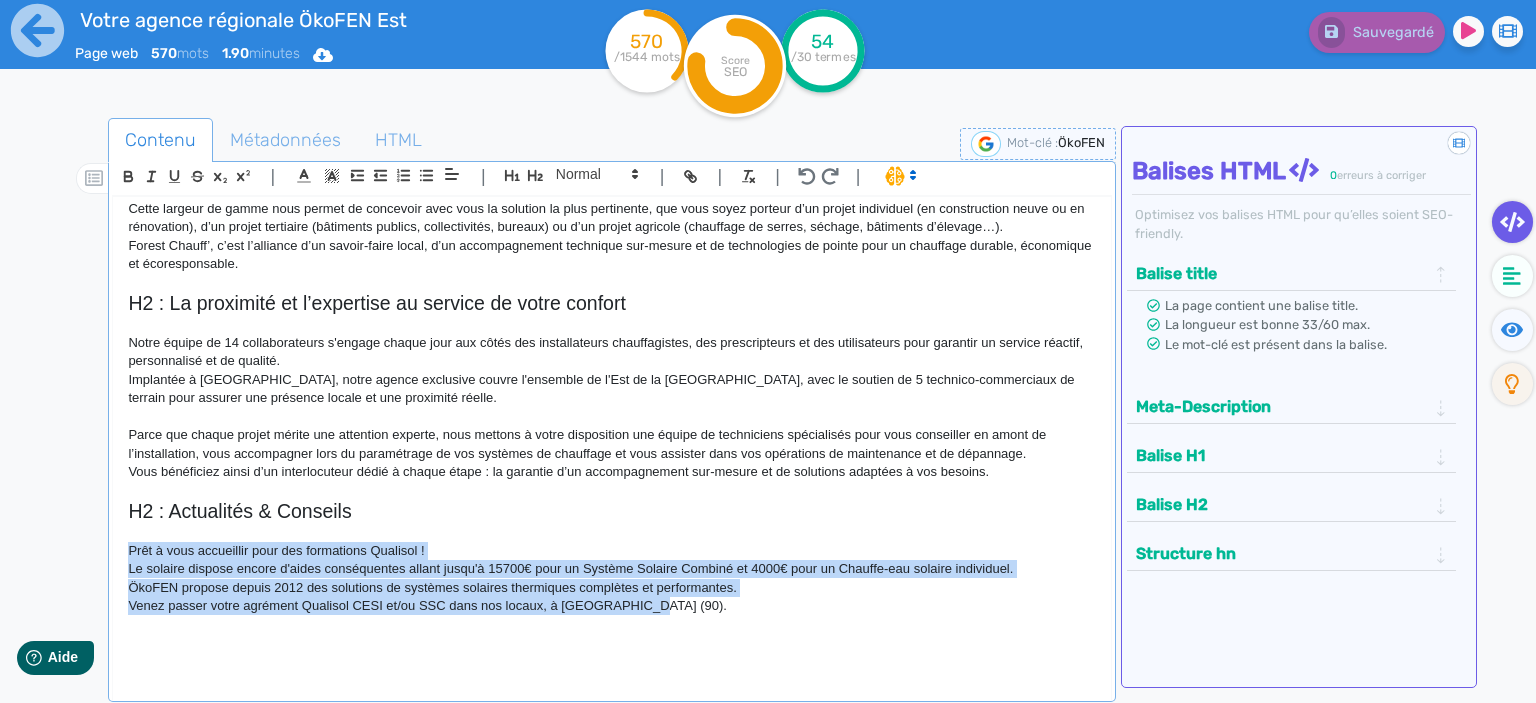 drag, startPoint x: 650, startPoint y: 589, endPoint x: 120, endPoint y: 535, distance: 532.74384 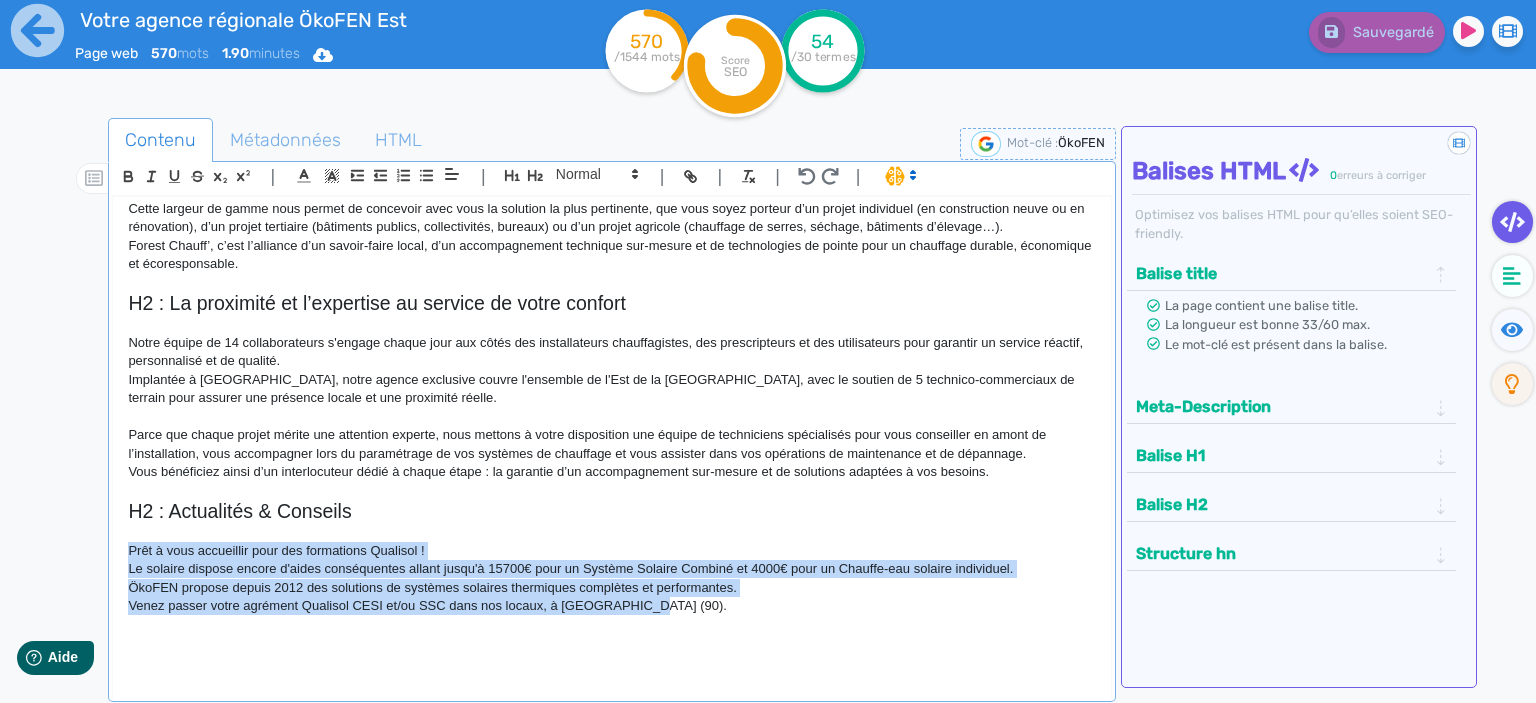 click on "H1 : Votre spécialiste de la chaudière à granulés de bois ÖkoFEN et de toute autres chaleurs renouvelables Depuis plus de 20 ans, Forest Chauff’ est le distributeur ÖkoFEN exclusif des régions [GEOGRAPHIC_DATA], [GEOGRAPHIC_DATA], [GEOGRAPHIC_DATA] et du département de [GEOGRAPHIC_DATA]. Comme l’ensemble des agences ÖkoFEN en [GEOGRAPHIC_DATA], Forest Chauff’ distribue également des chaudières autrichiennes à prix serré Easypell et des chaudières bois du fabricant allemand HDG. H2 : Nos choix : une énergie durable et un partenaire de confiance – ÖkoFEN Engagée dans la transition énergétique, Forest Chauff’ a fait le choix de promouvoir une énergie locale, renouvelable et respectueuse de l’environnement. C’est dans cette logique que l’agence s’est spécialisée dans la distribution de chaudières à bois énergie, une solution performante et durable. H2 : Une gamme complète pour satisfaire tout vos projets H2 : La proximité et l’expertise au service de votre confort H2 : Actualités & Conseils" 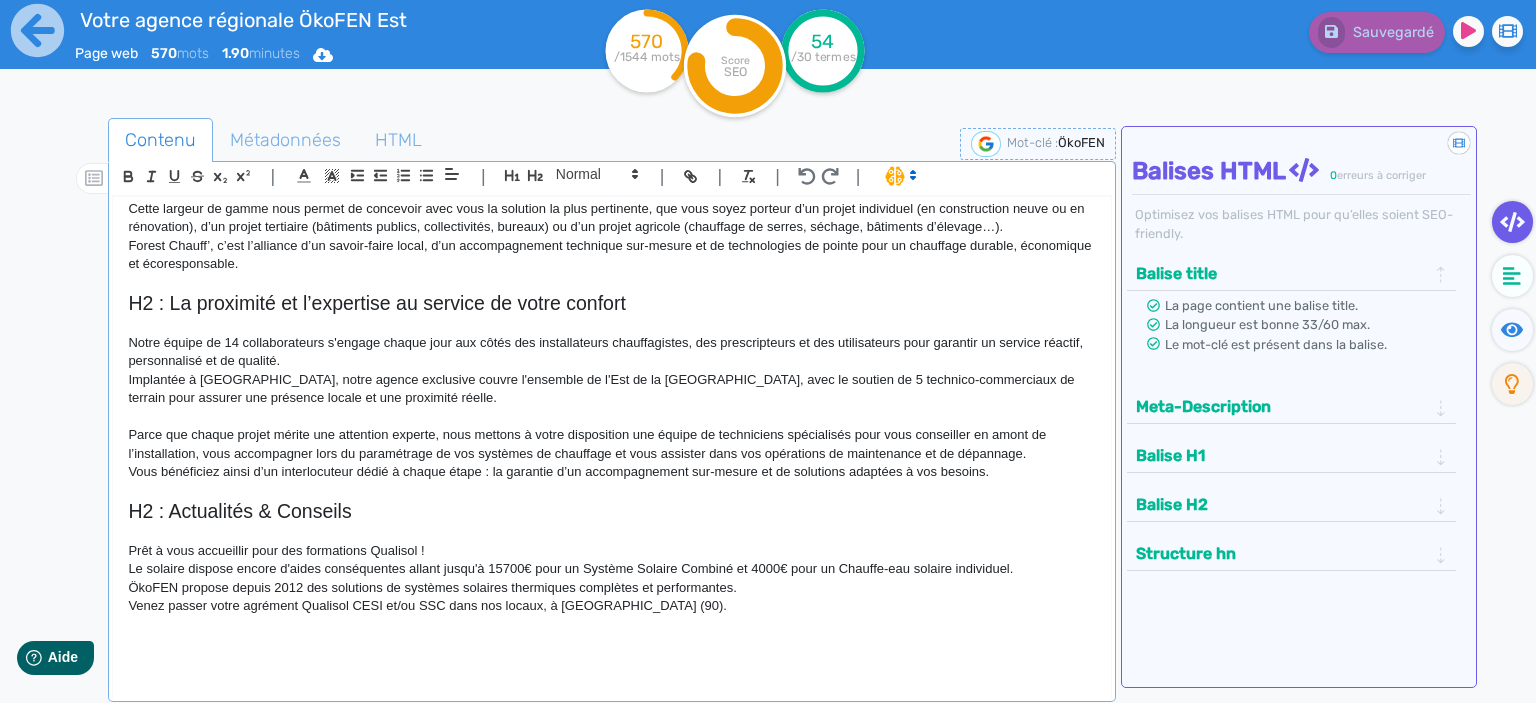 click 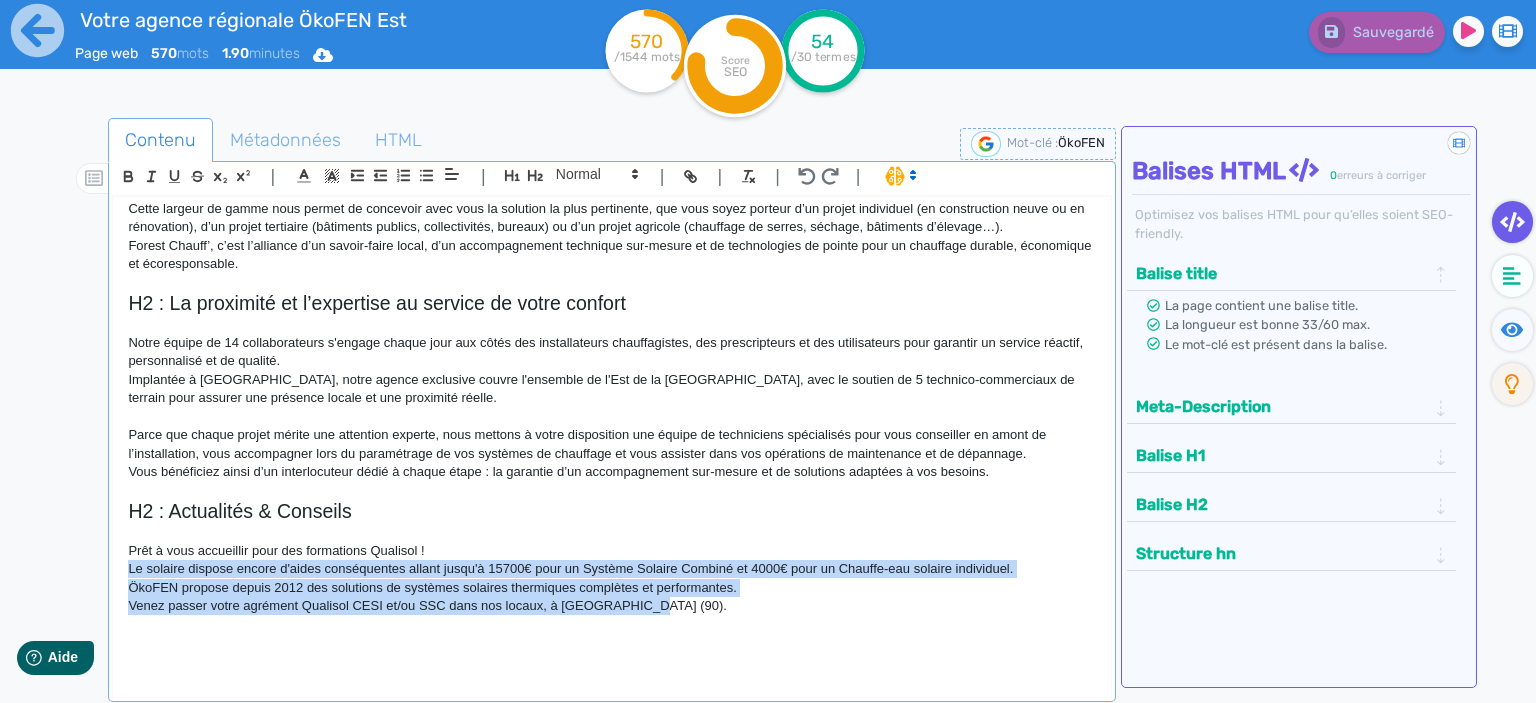 drag, startPoint x: 668, startPoint y: 592, endPoint x: 106, endPoint y: 557, distance: 563.0888 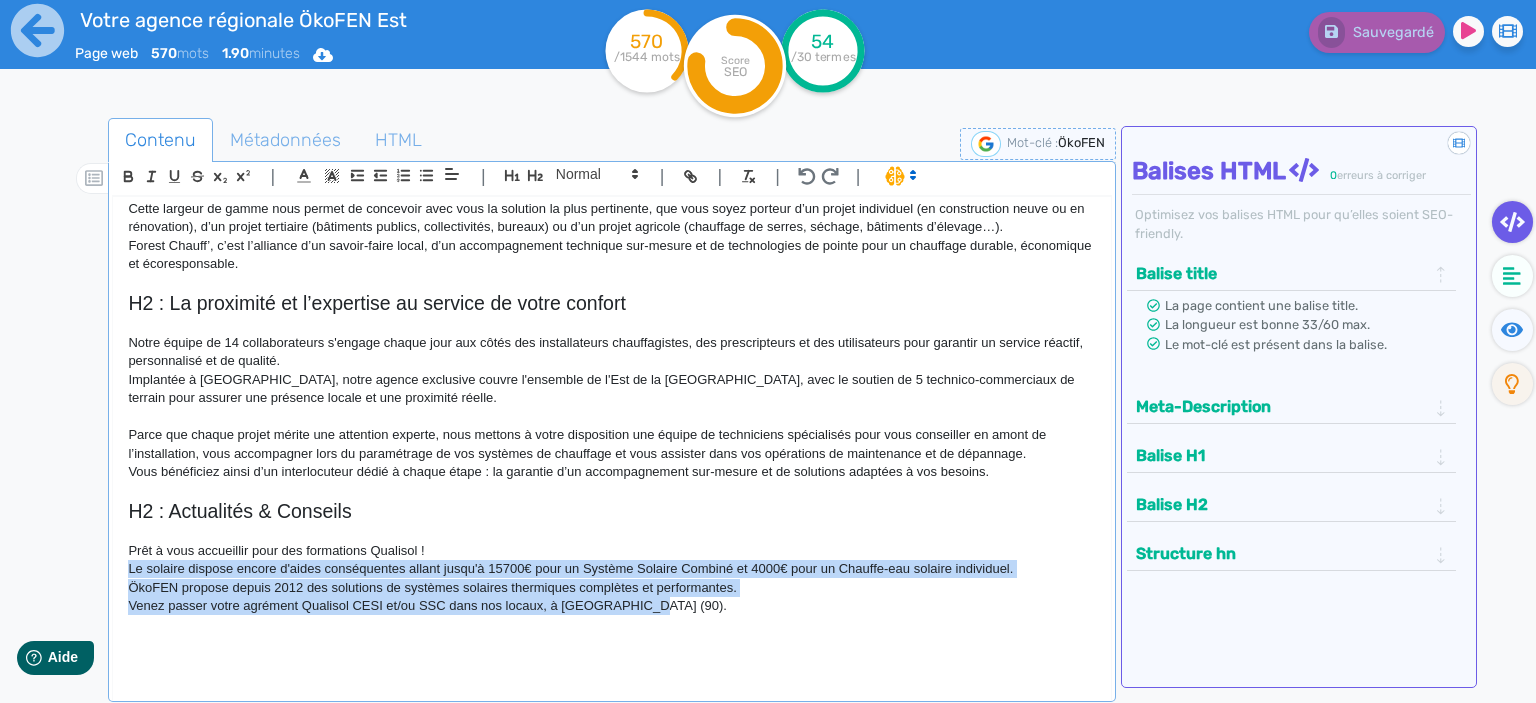 click on "H1 : Votre spécialiste de la chaudière à granulés de bois ÖkoFEN et de toute autres chaleurs renouvelables Depuis plus de 20 ans, Forest Chauff’ est le distributeur ÖkoFEN exclusif des régions [GEOGRAPHIC_DATA], [GEOGRAPHIC_DATA], [GEOGRAPHIC_DATA] et du département de [GEOGRAPHIC_DATA]. Comme l’ensemble des agences ÖkoFEN en [GEOGRAPHIC_DATA], Forest Chauff’ distribue également des chaudières autrichiennes à prix serré Easypell et des chaudières bois du fabricant allemand HDG. H2 : Nos choix : une énergie durable et un partenaire de confiance – ÖkoFEN Engagée dans la transition énergétique, Forest Chauff’ a fait le choix de promouvoir une énergie locale, renouvelable et respectueuse de l’environnement. C’est dans cette logique que l’agence s’est spécialisée dans la distribution de chaudières à bois énergie, une solution performante et durable. H2 : Une gamme complète pour satisfaire tout vos projets H2 : La proximité et l’expertise au service de votre confort H2 : Actualités & Conseils" 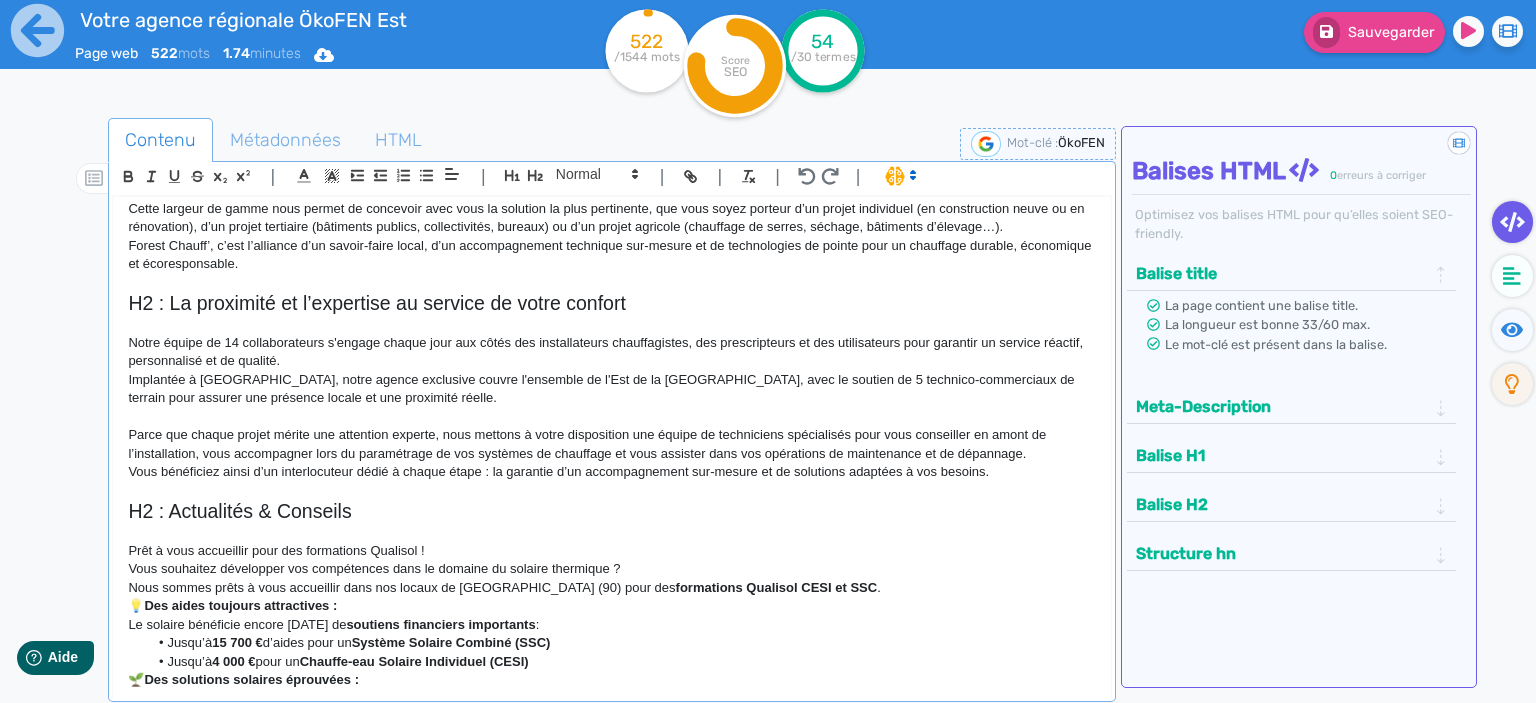 scroll, scrollTop: 0, scrollLeft: 0, axis: both 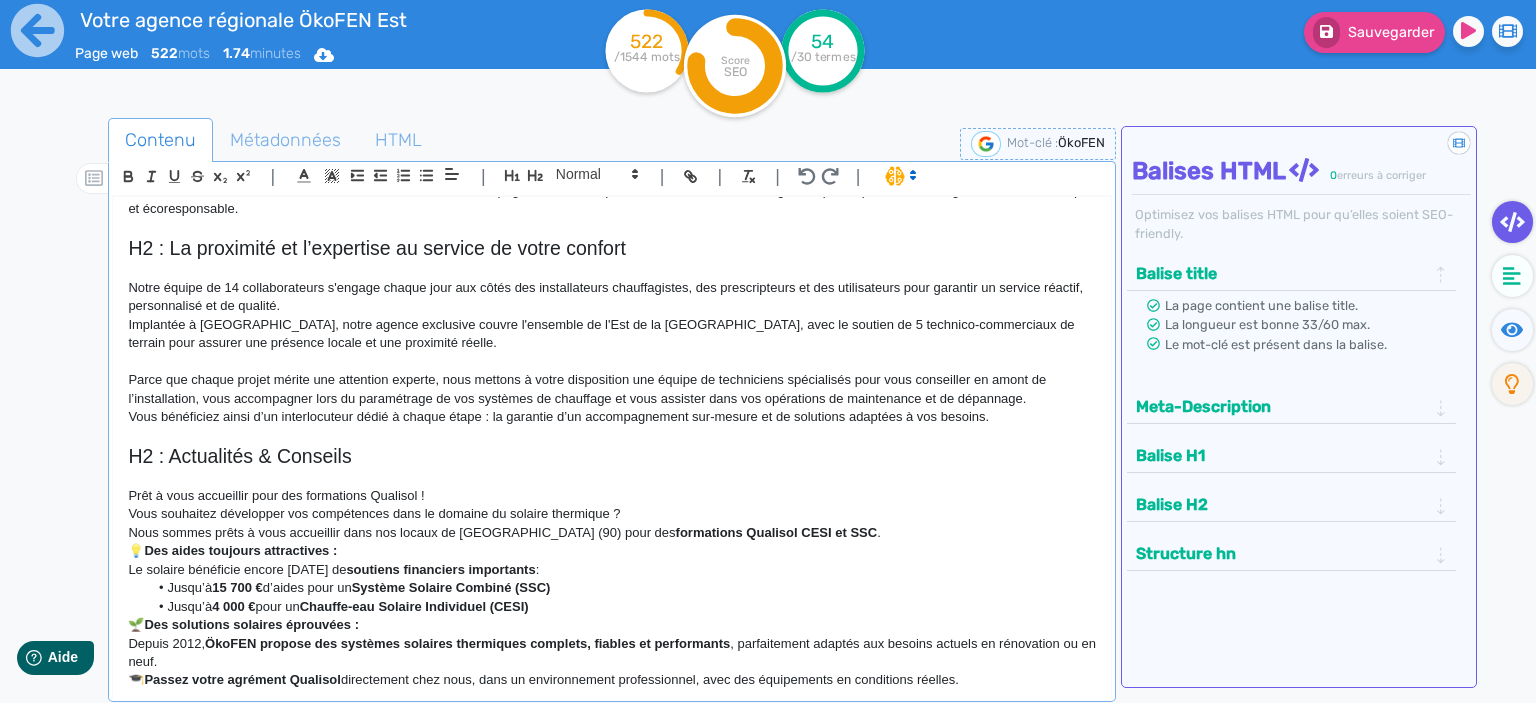drag, startPoint x: 434, startPoint y: 473, endPoint x: 110, endPoint y: 473, distance: 324 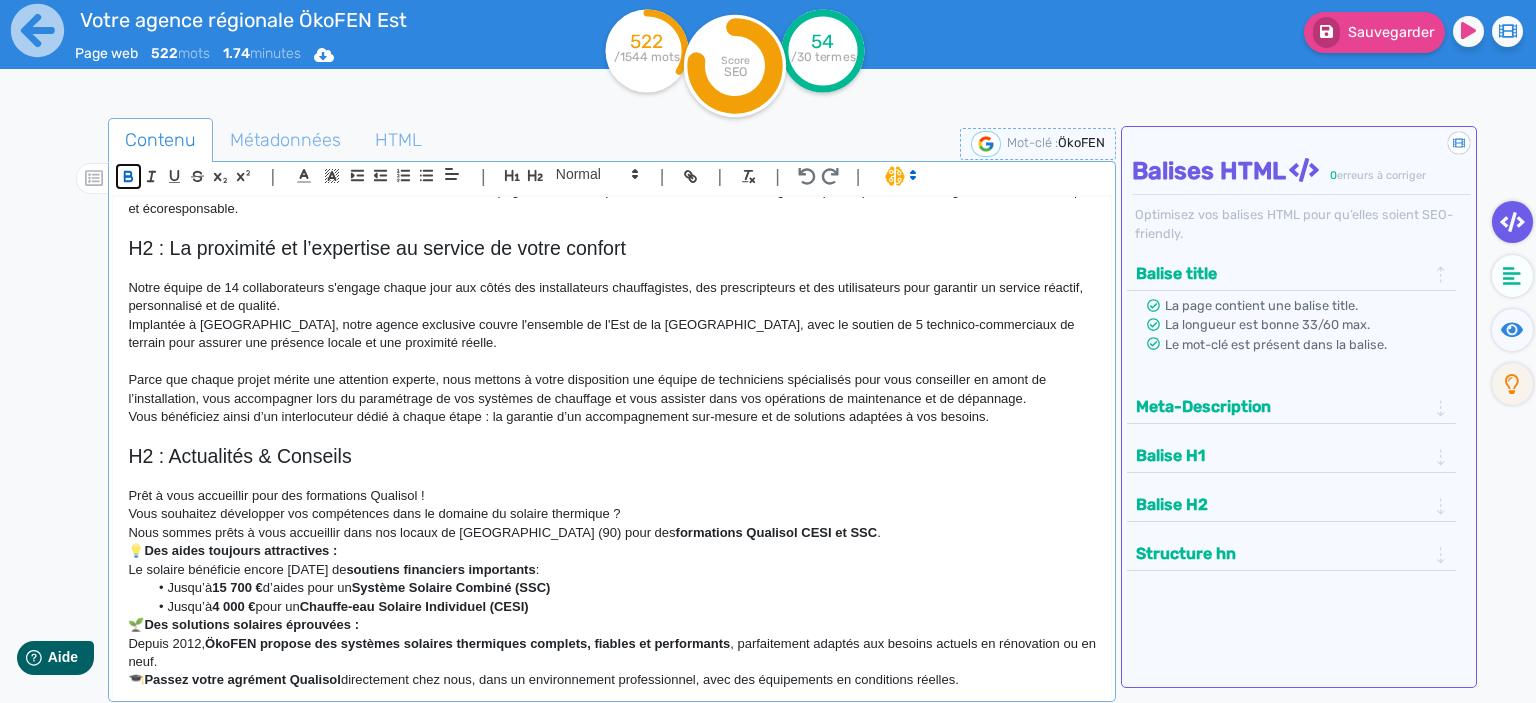 click 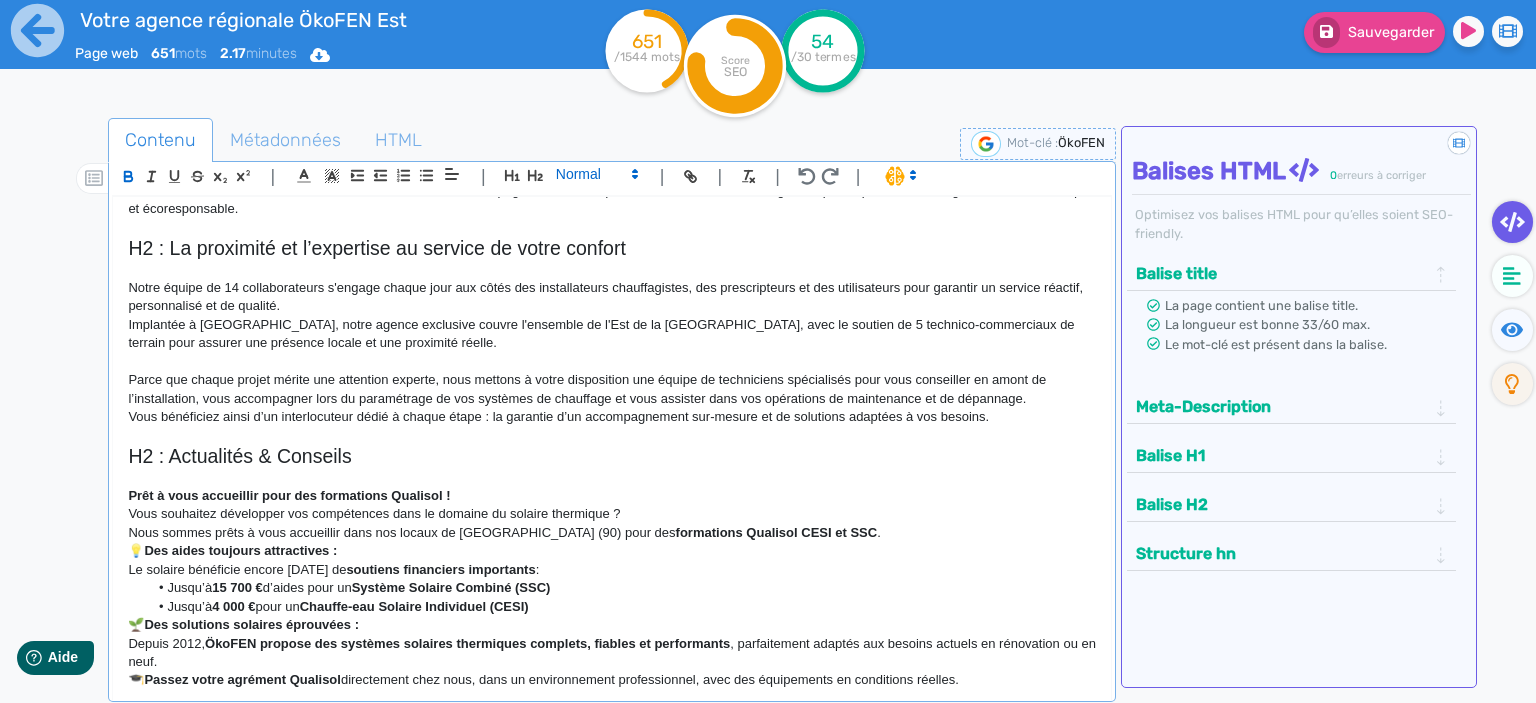 click 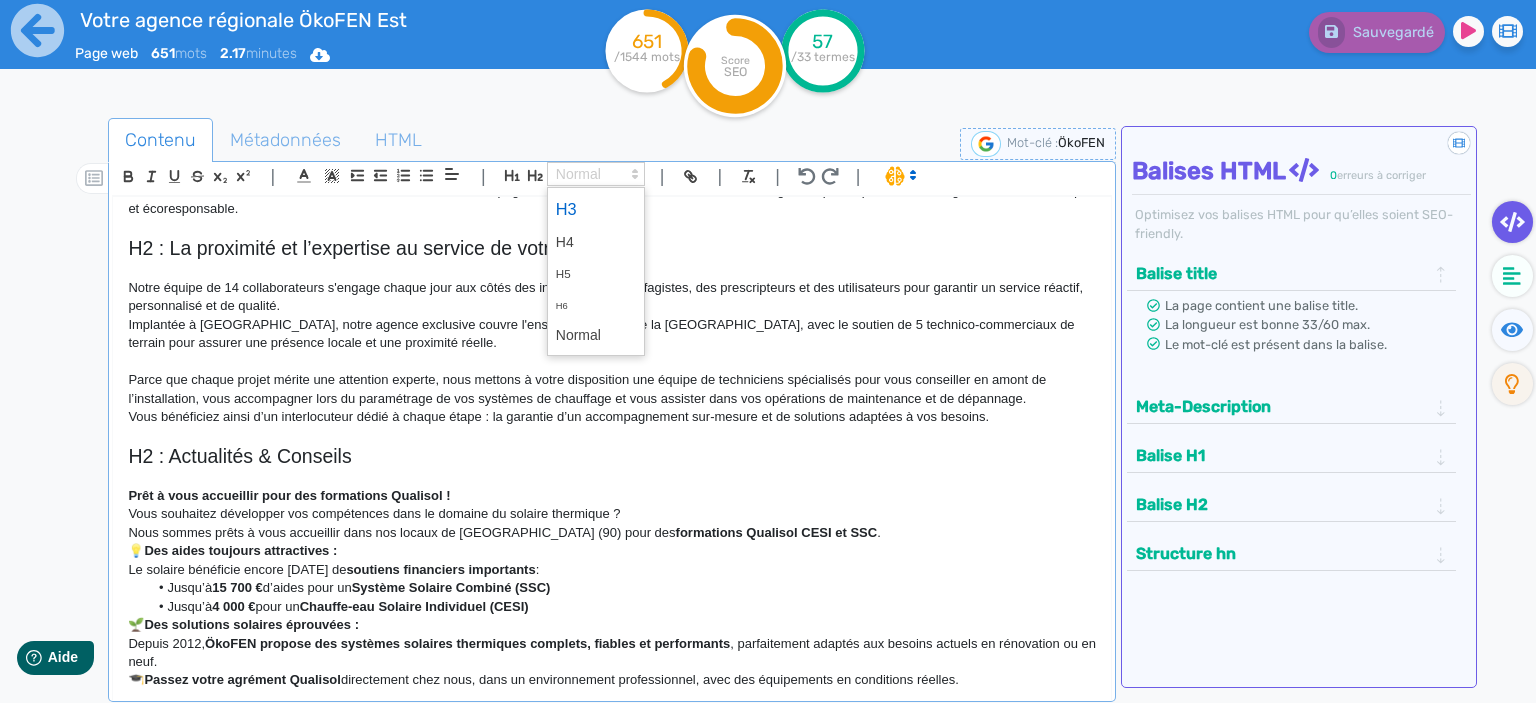click at bounding box center (596, 209) 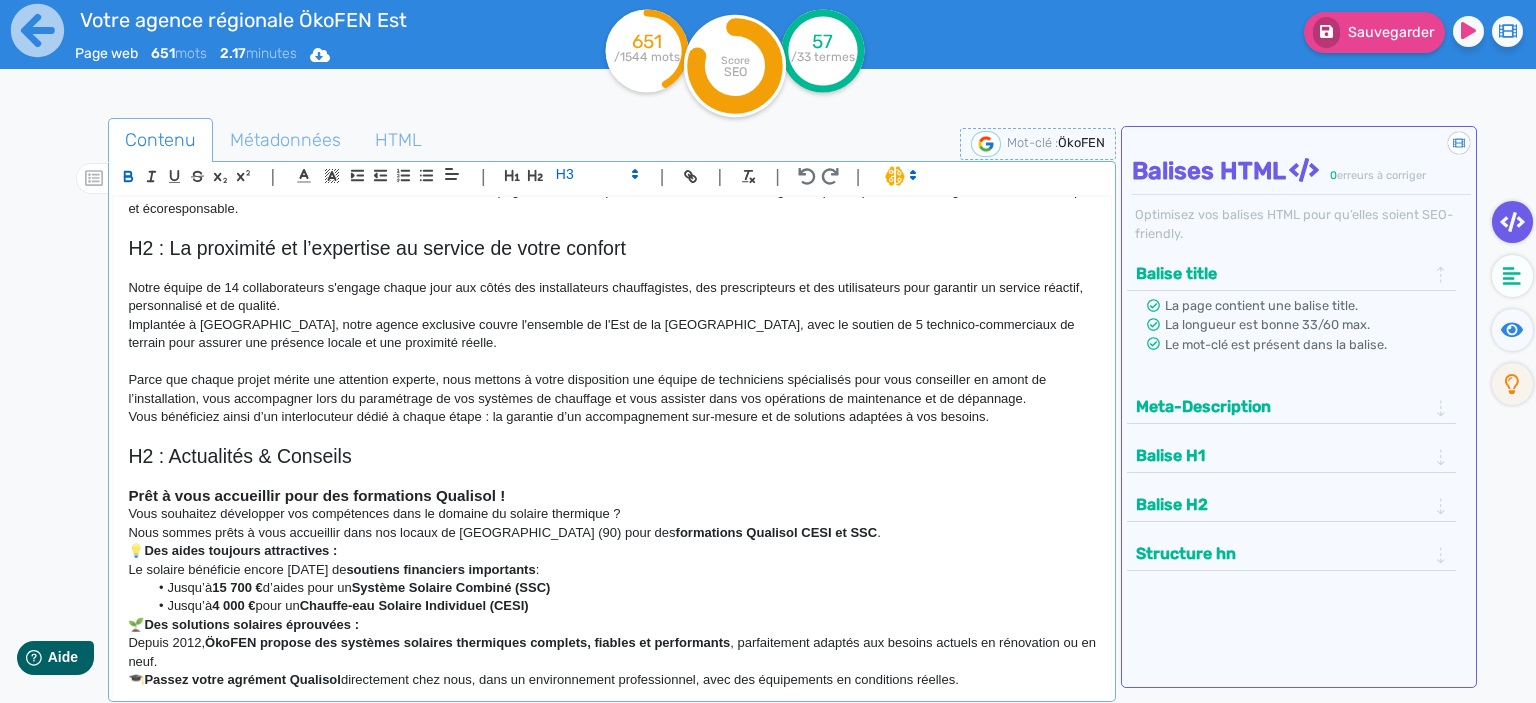 click on "Jusqu’à  4 000 €  pour un  Chauffe-eau Solaire Individuel (CESI)" 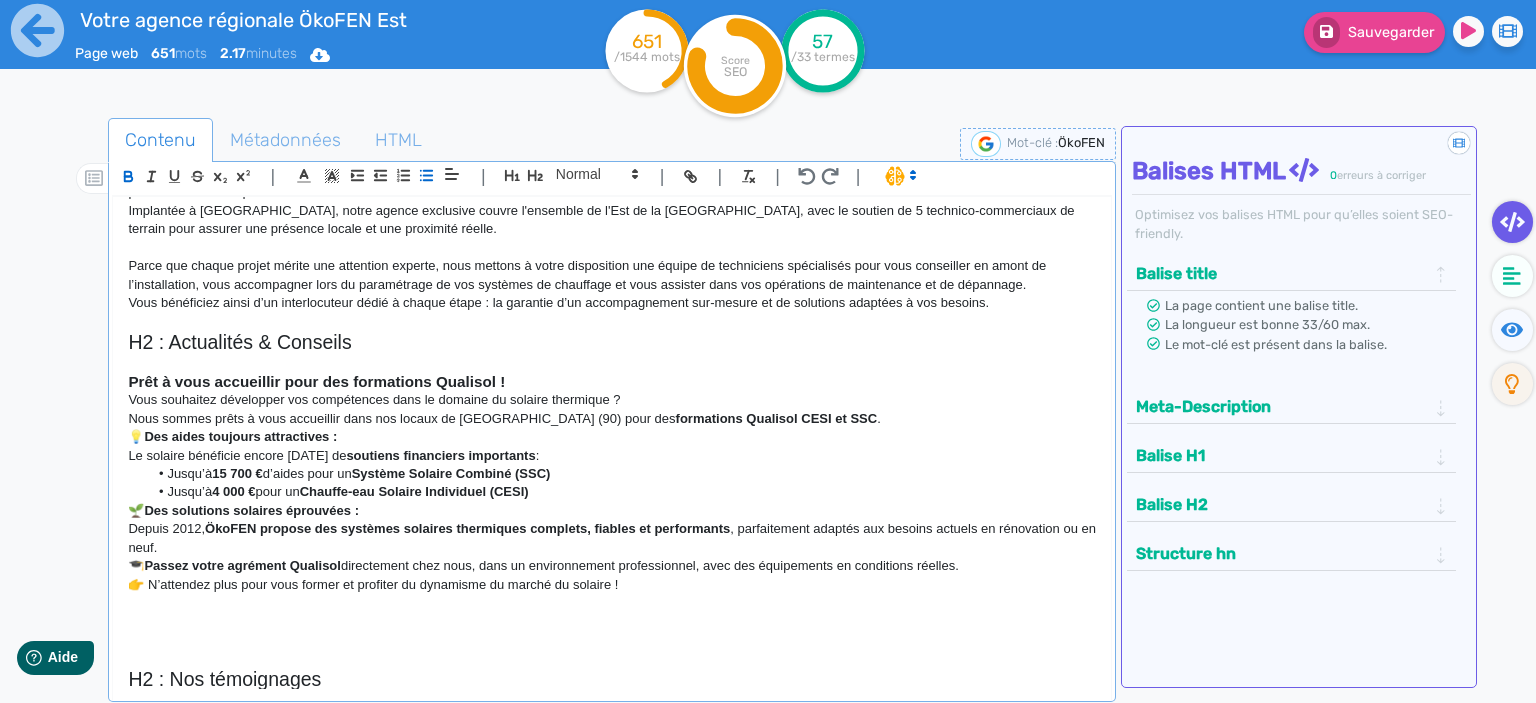 scroll, scrollTop: 698, scrollLeft: 0, axis: vertical 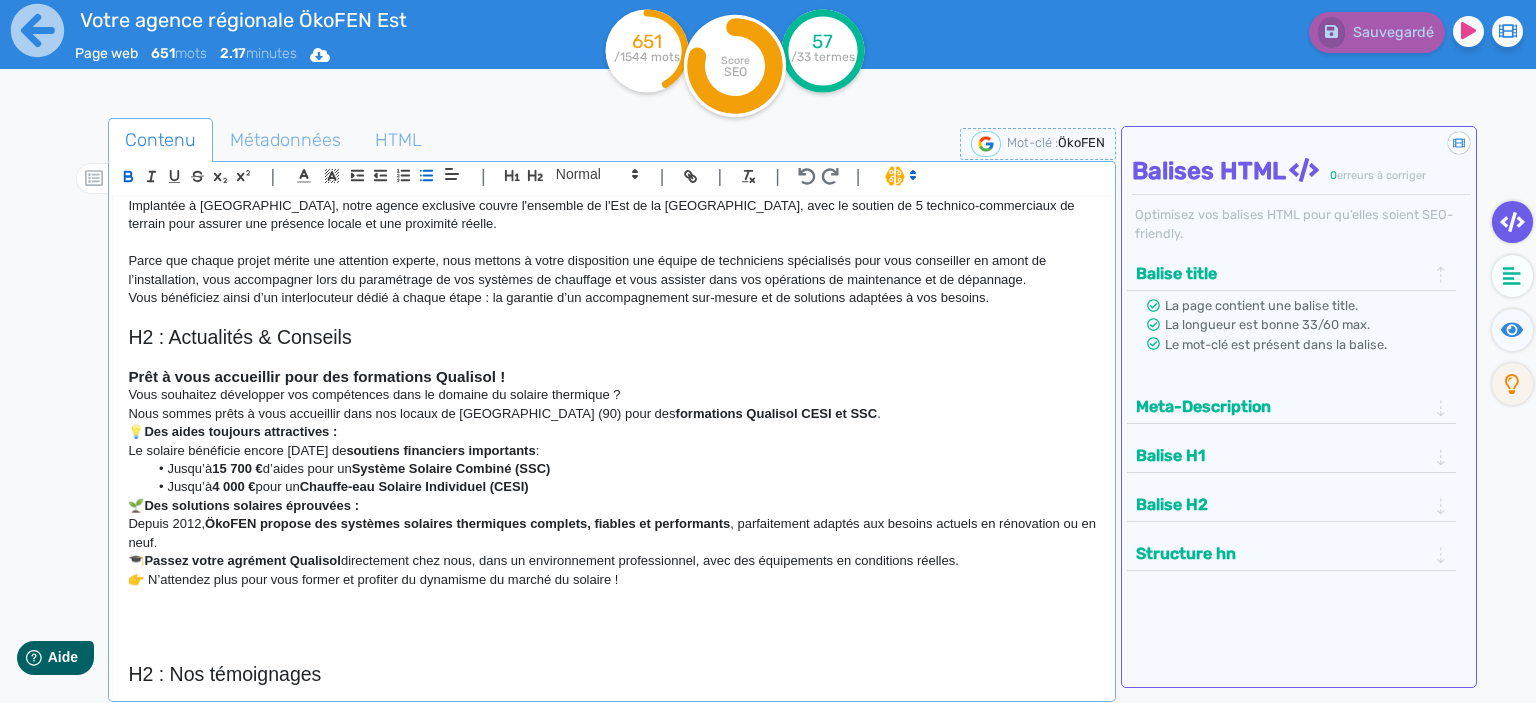 click on "Des aides toujours attractives :" 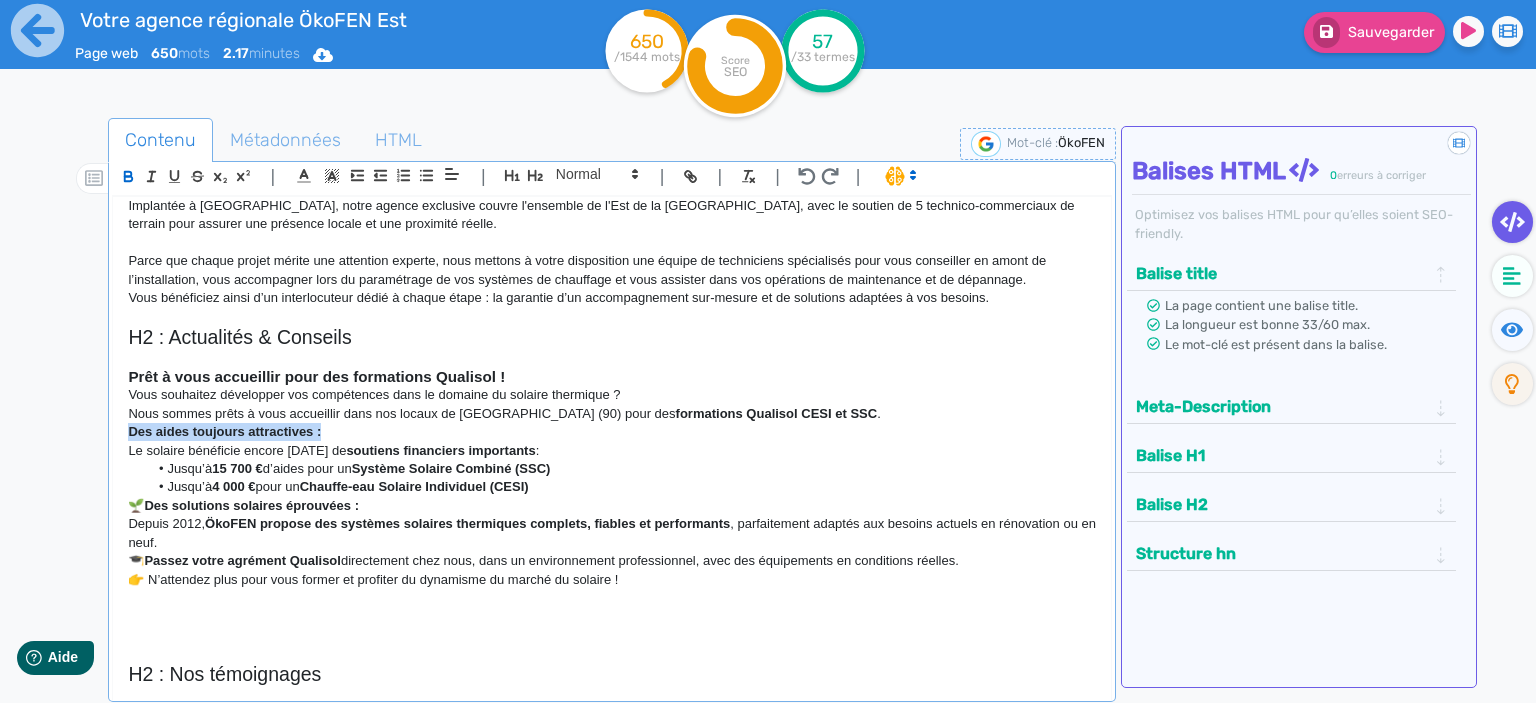 drag, startPoint x: 337, startPoint y: 413, endPoint x: 114, endPoint y: 410, distance: 223.02017 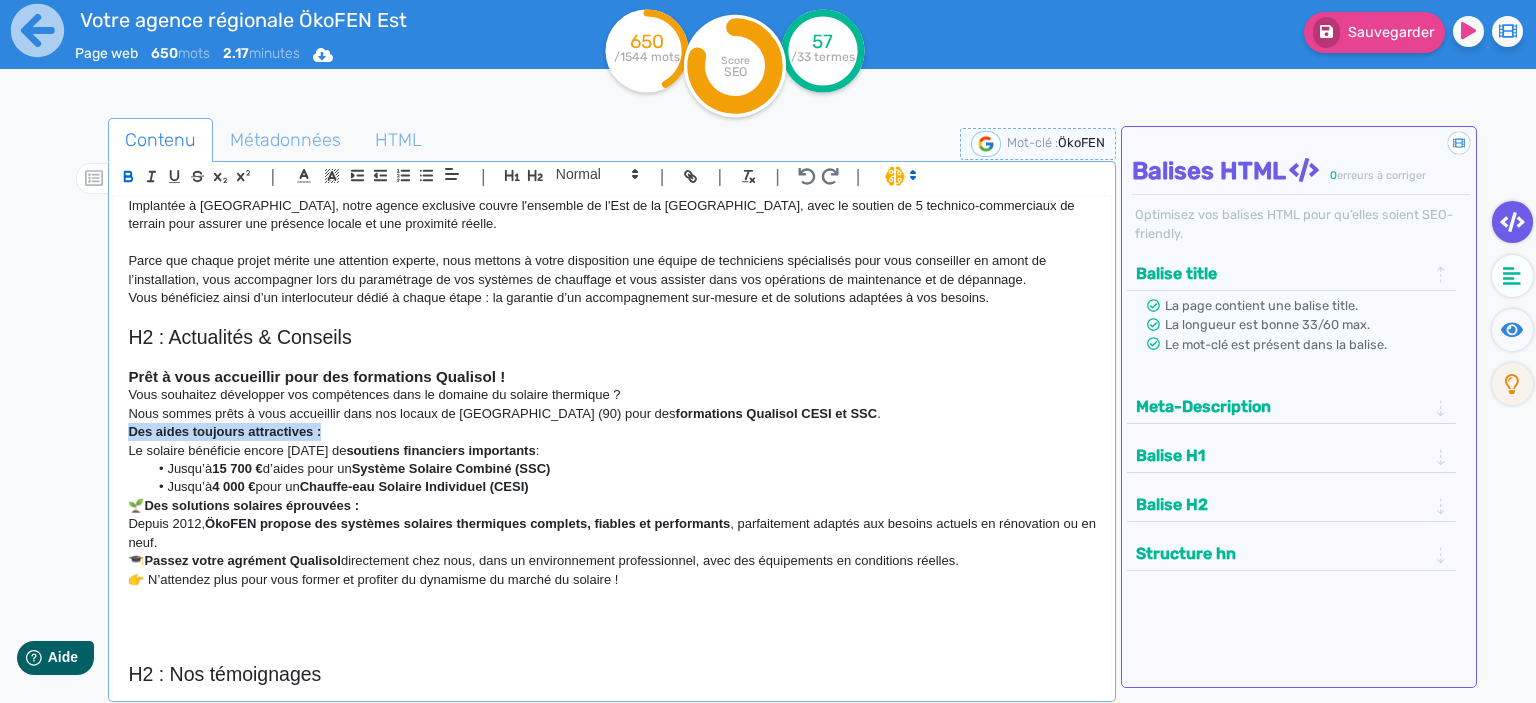 click on "H1 : Votre spécialiste de la chaudière à granulés de bois ÖkoFEN et de toute autres chaleurs renouvelables Depuis plus de 20 ans, Forest Chauff’ est le distributeur ÖkoFEN exclusif des régions [GEOGRAPHIC_DATA], [GEOGRAPHIC_DATA], [GEOGRAPHIC_DATA] et du département de [GEOGRAPHIC_DATA]. Comme l’ensemble des agences ÖkoFEN en [GEOGRAPHIC_DATA], Forest Chauff’ distribue également des chaudières autrichiennes à prix serré Easypell et des chaudières bois du fabricant allemand HDG. H2 : Nos choix : une énergie durable et un partenaire de confiance – ÖkoFEN Engagée dans la transition énergétique, Forest Chauff’ a fait le choix de promouvoir une énergie locale, renouvelable et respectueuse de l’environnement. C’est dans cette logique que l’agence s’est spécialisée dans la distribution de chaudières à bois énergie, une solution performante et durable. H2 : Une gamme complète pour satisfaire tout vos projets H2 : La proximité et l’expertise au service de votre confort H2 : Actualités & Conseils .  : 🌱" 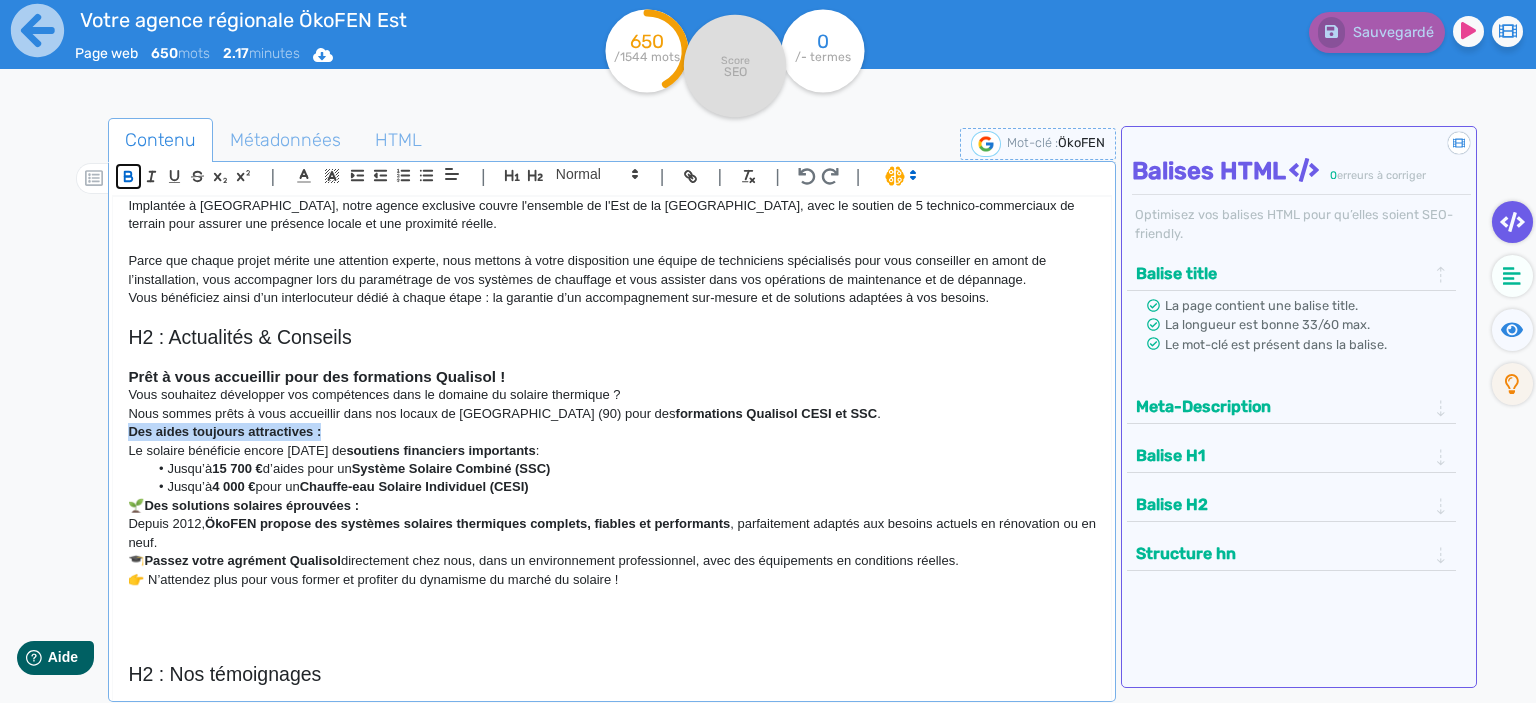 click 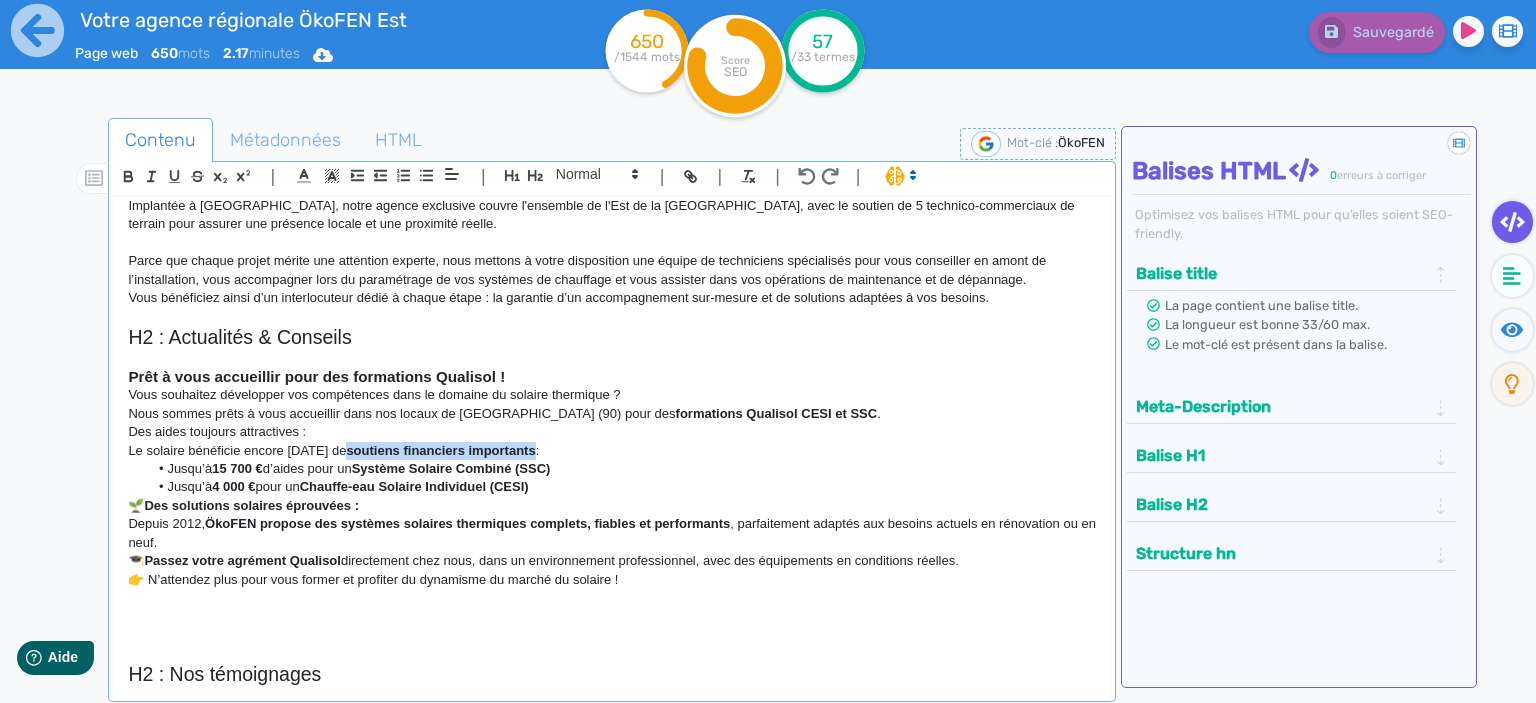 drag, startPoint x: 564, startPoint y: 431, endPoint x: 378, endPoint y: 428, distance: 186.02419 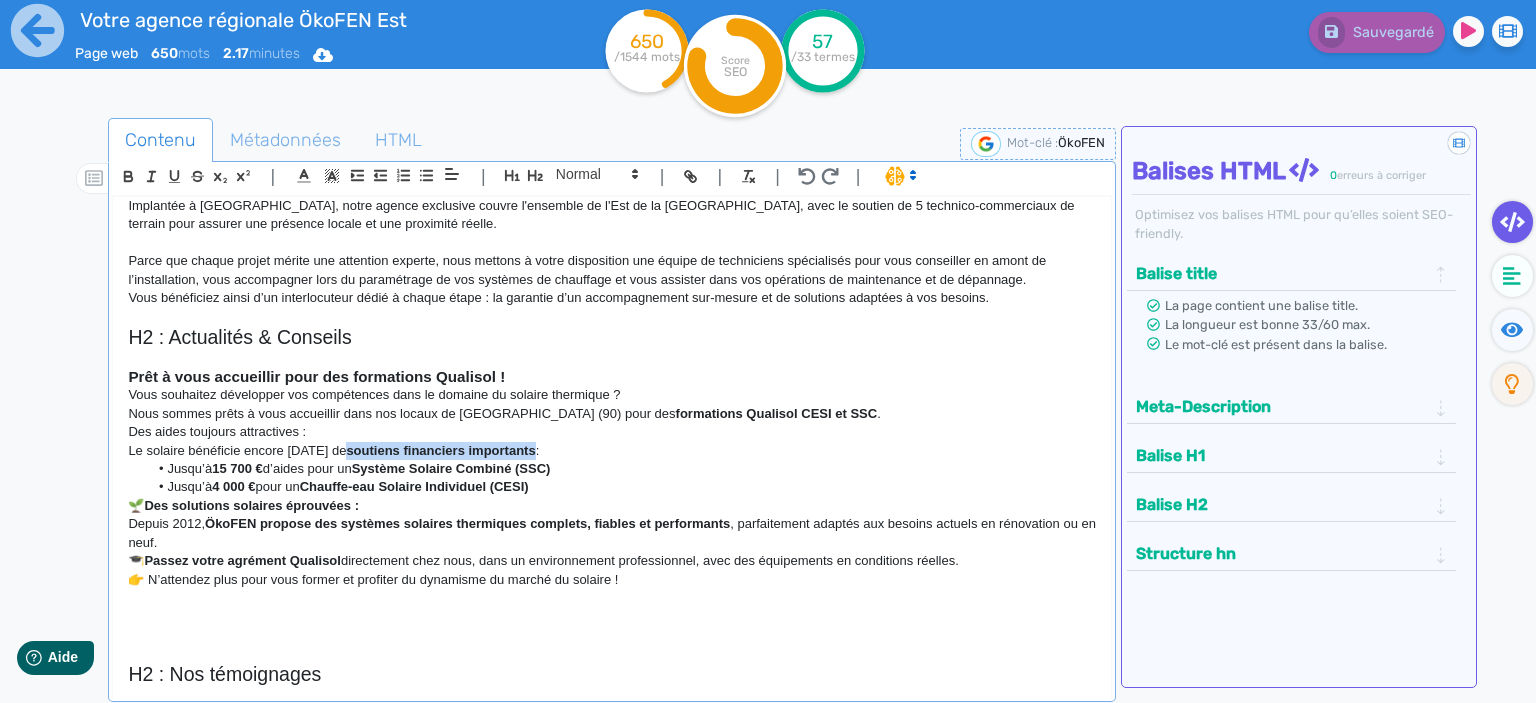 click on "soutiens financiers importants" 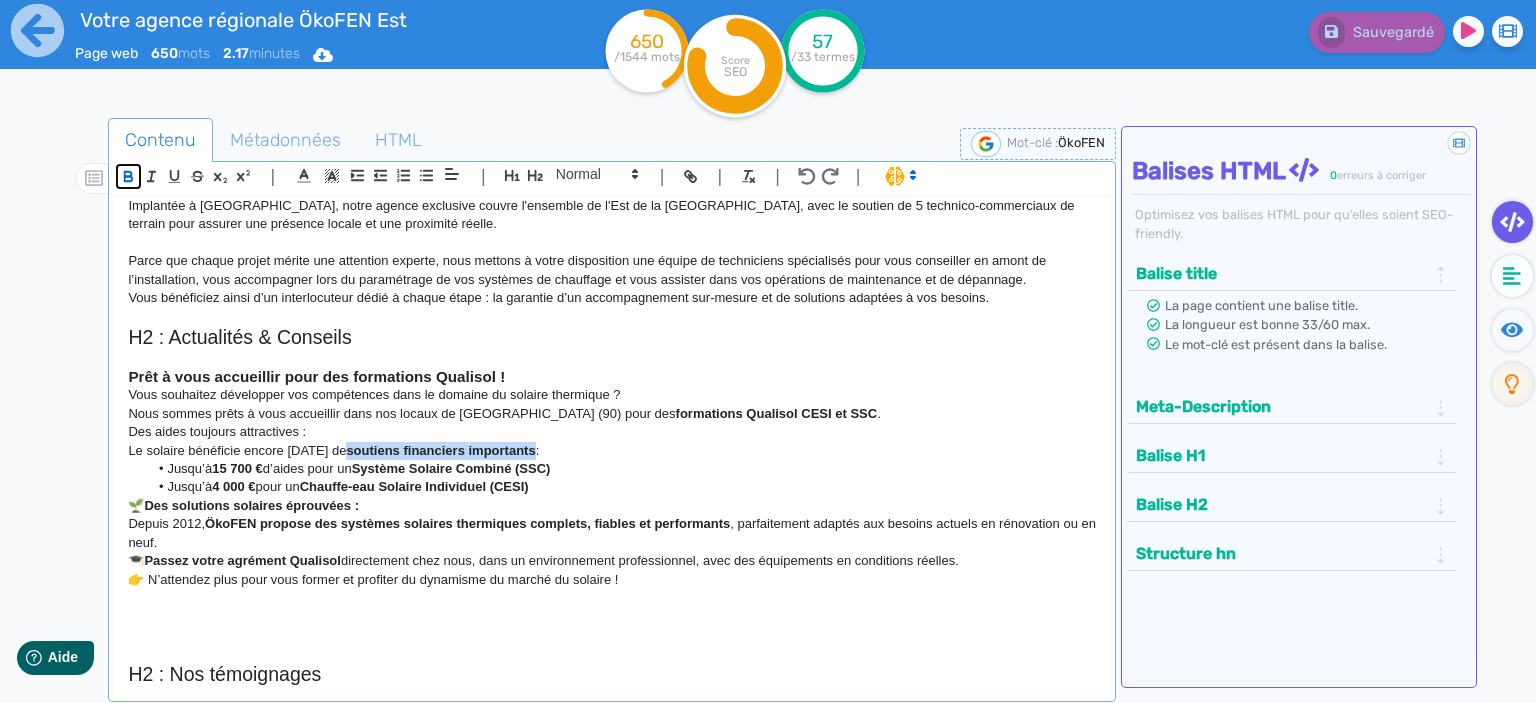 click 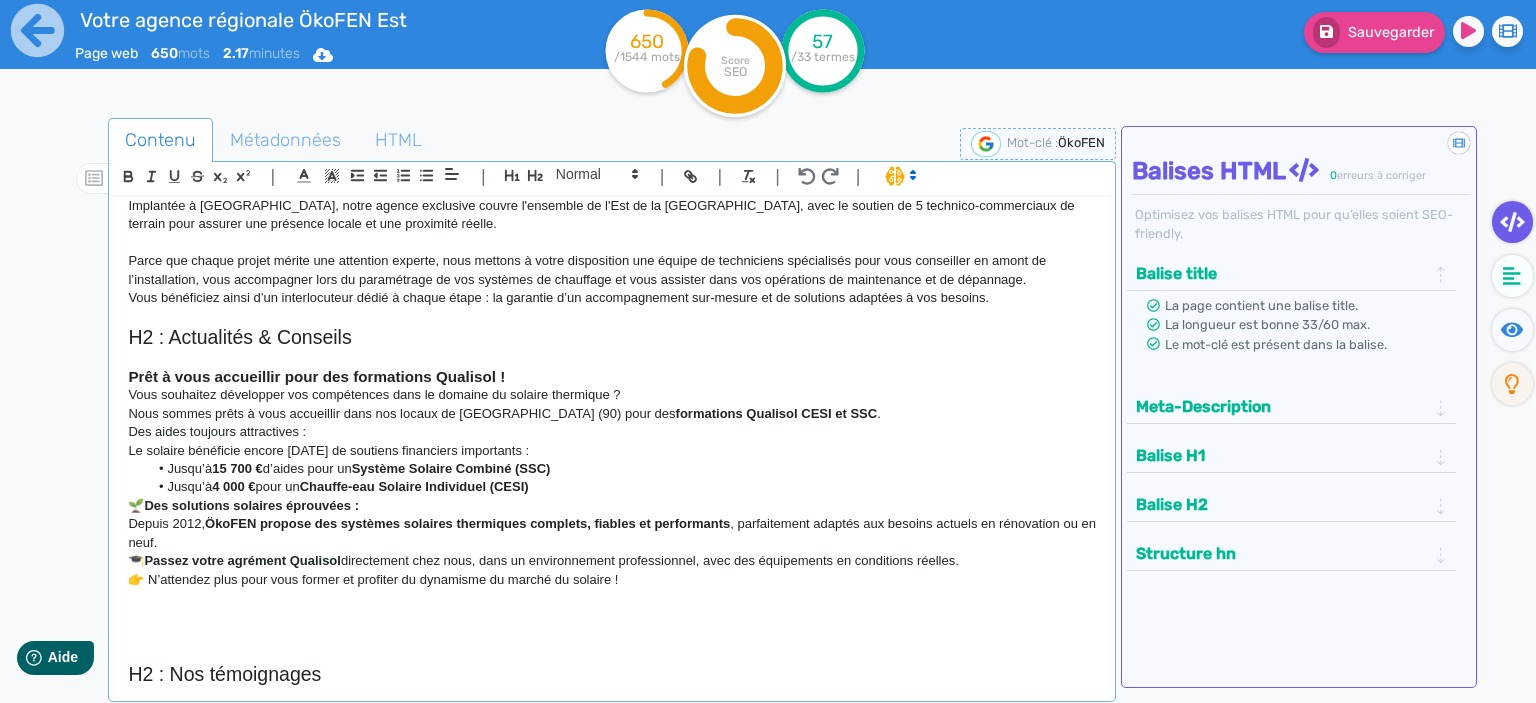 click on "🌱  Des solutions solaires éprouvées :" 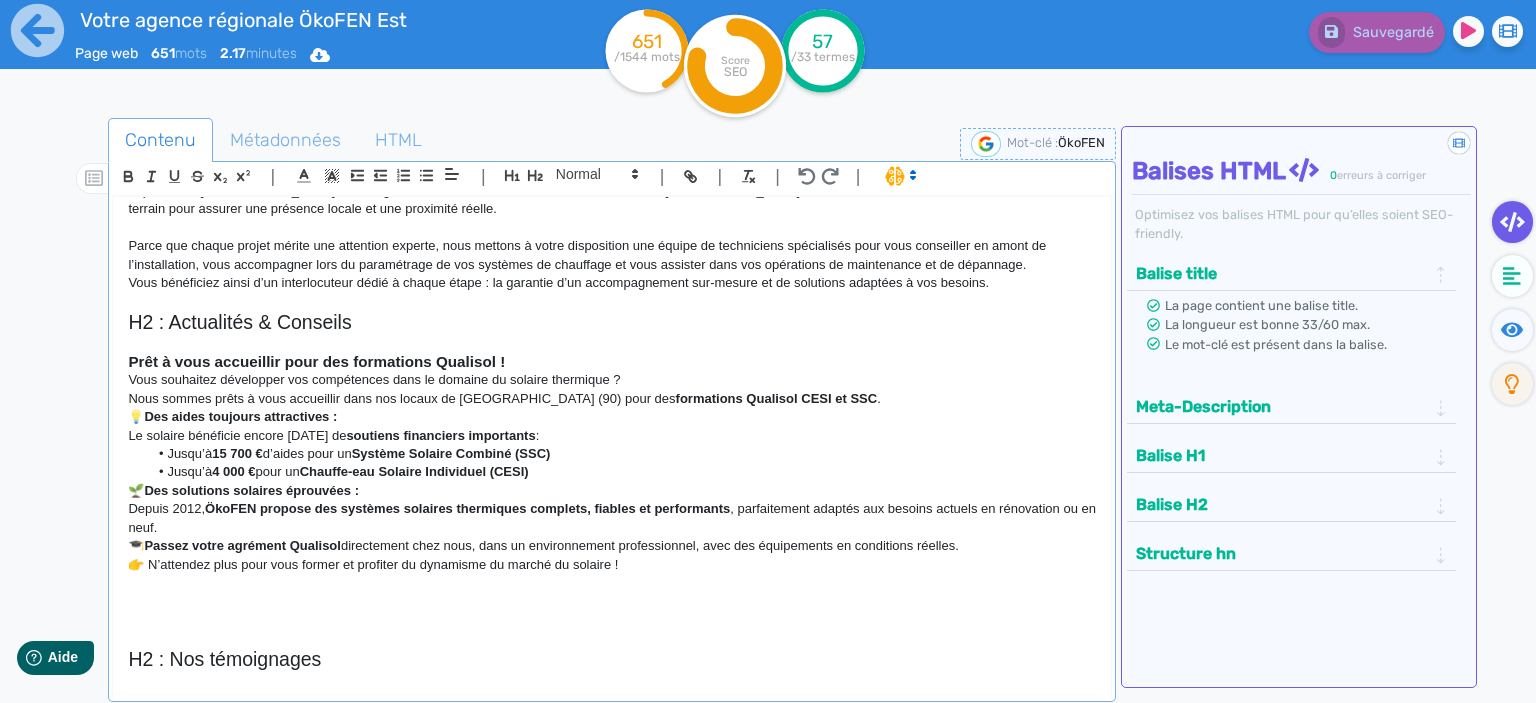 scroll, scrollTop: 738, scrollLeft: 0, axis: vertical 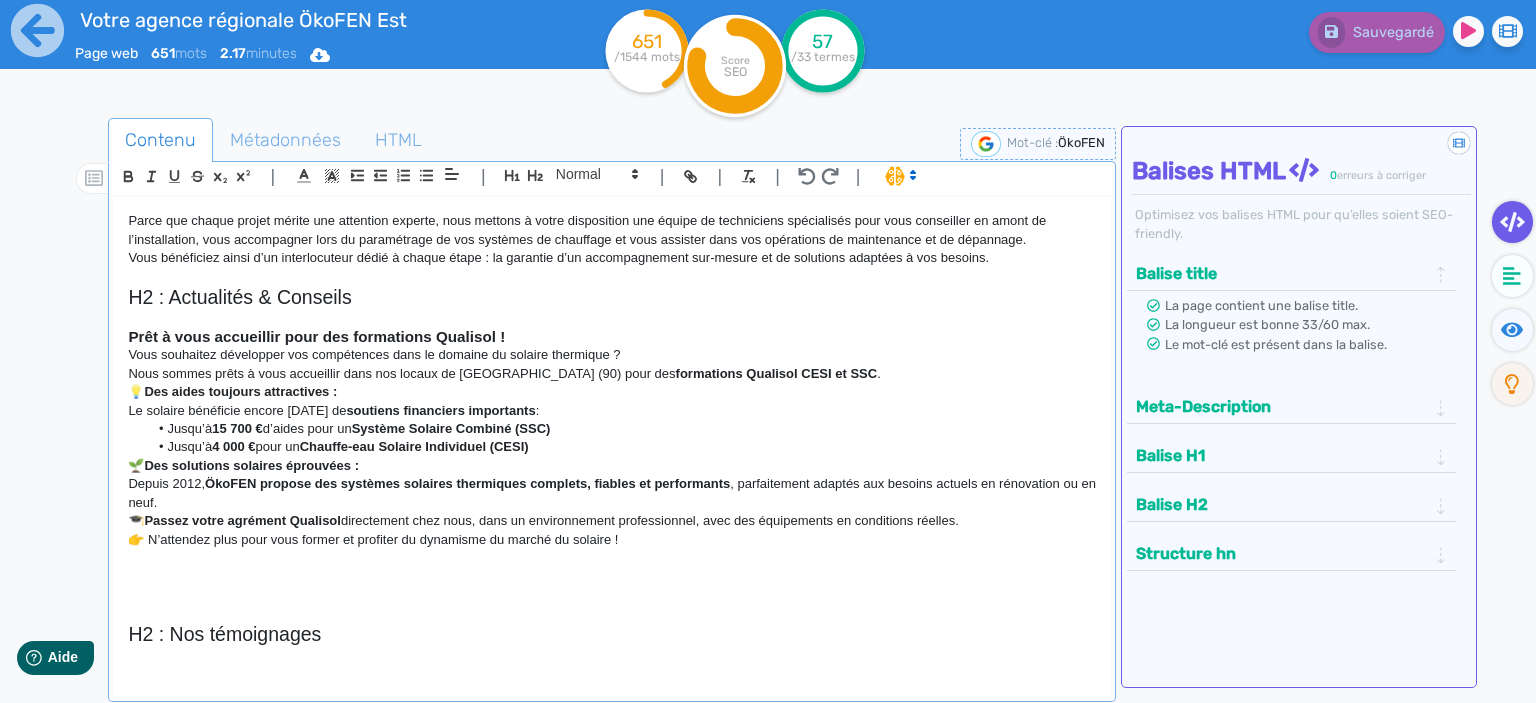 click on "Prêt à vous accueillir pour des formations Qualisol !" 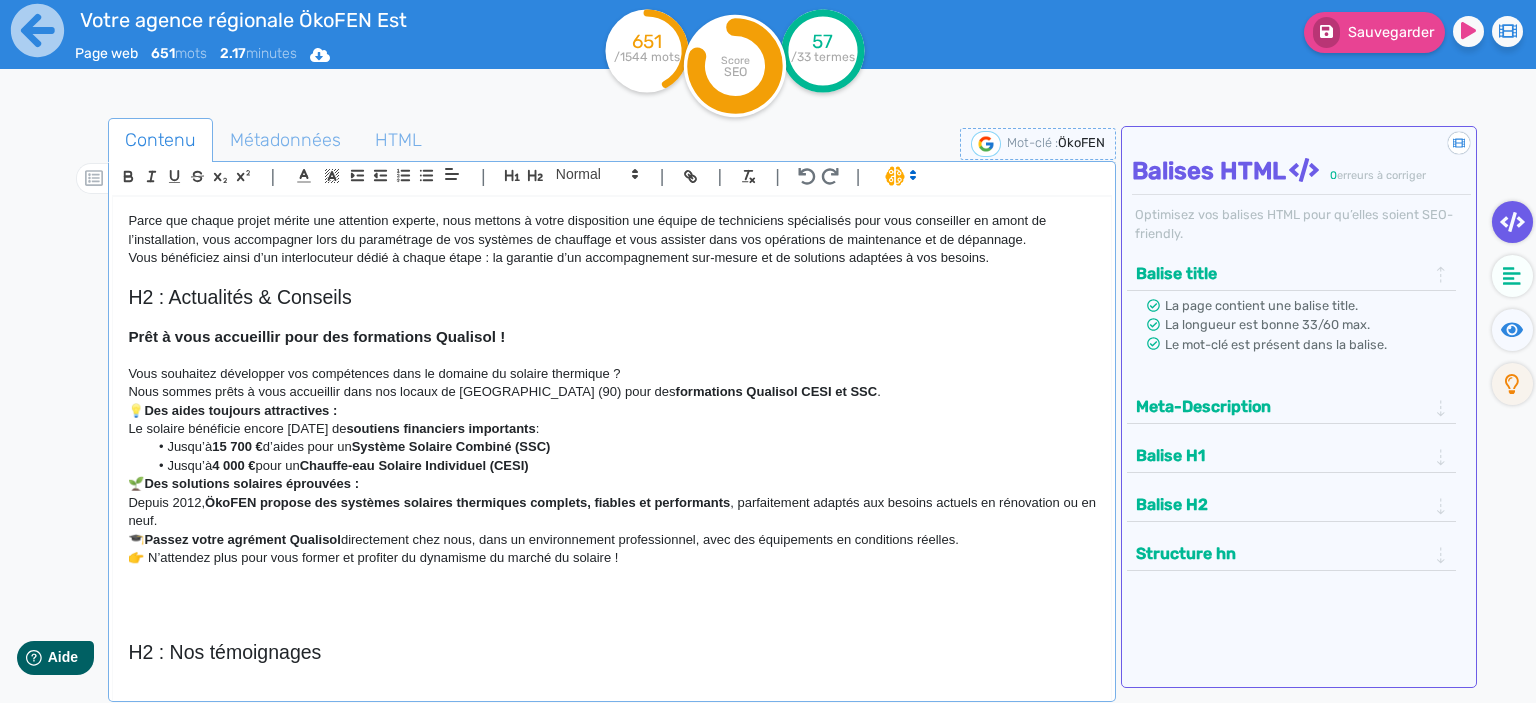 click on "👉 N’attendez plus pour vous former et profiter du dynamisme du marché du solaire !" 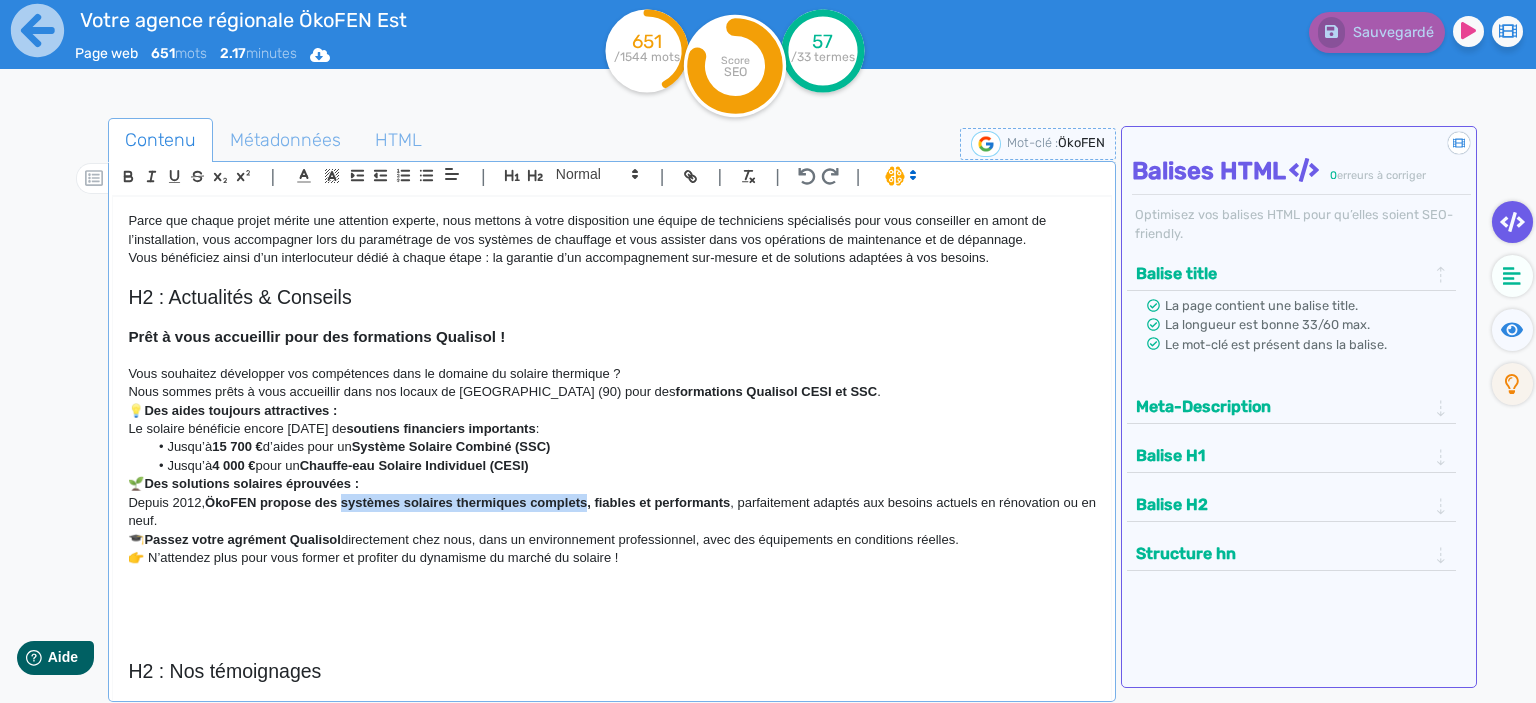 drag, startPoint x: 591, startPoint y: 478, endPoint x: 346, endPoint y: 481, distance: 245.01837 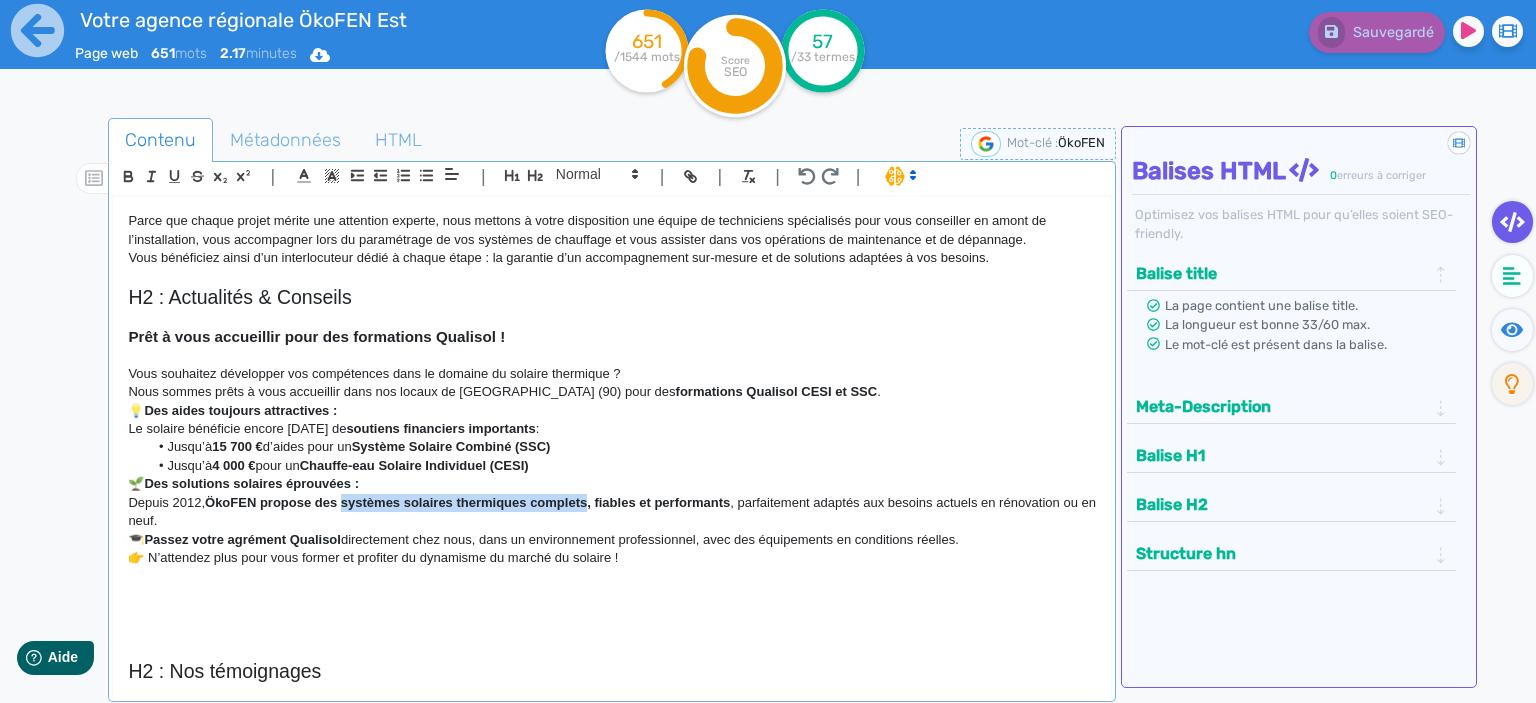 click on "ÖkoFEN propose des systèmes solaires thermiques complets, fiables et performants" 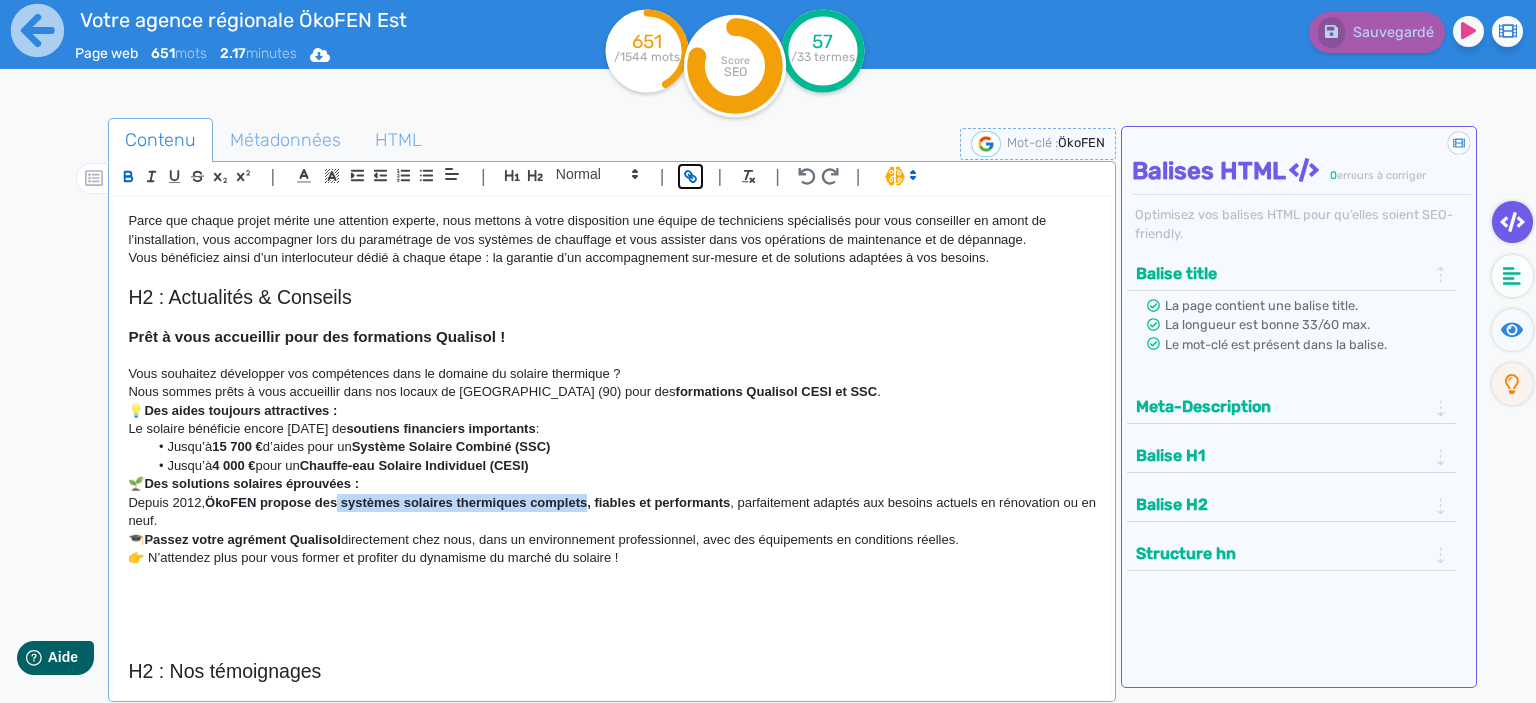click 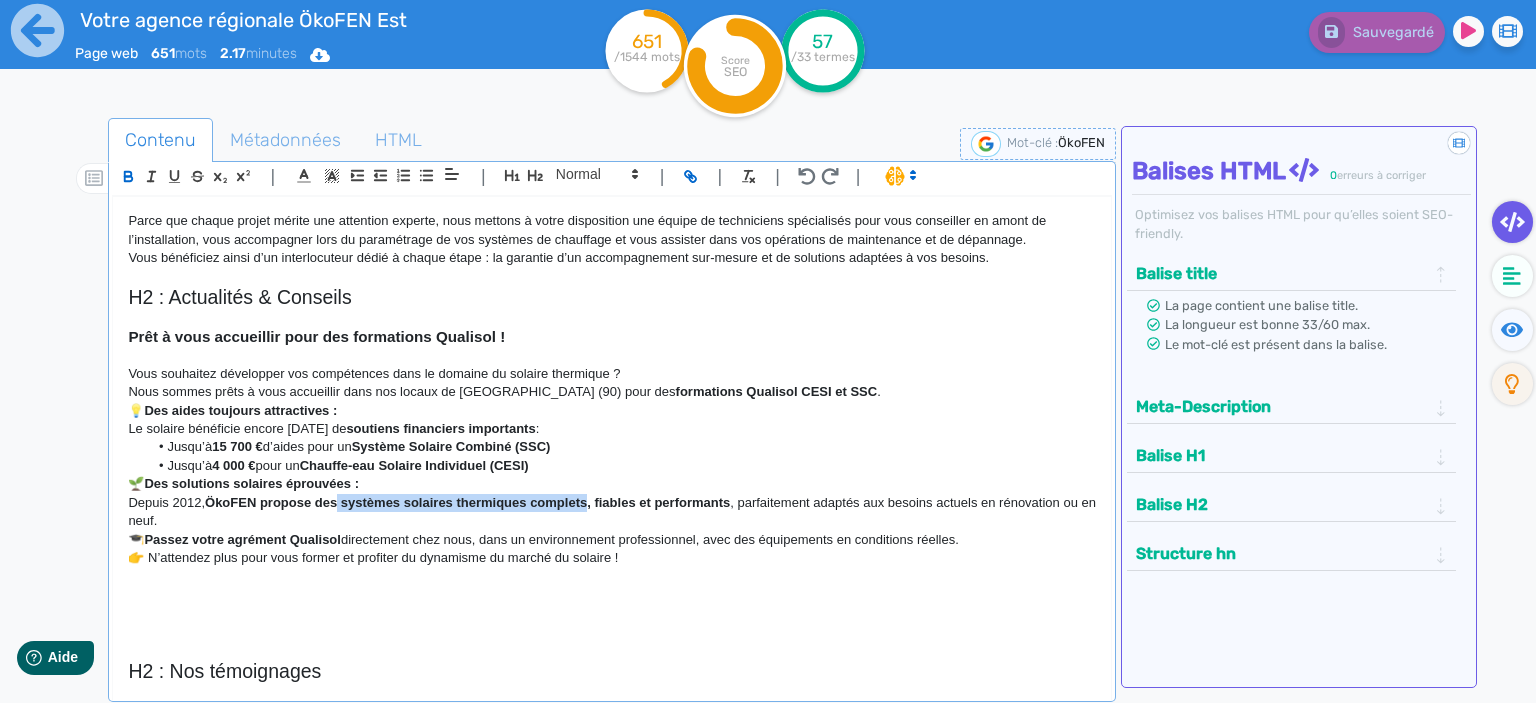 type on "systèmes solaires thermiques complets" 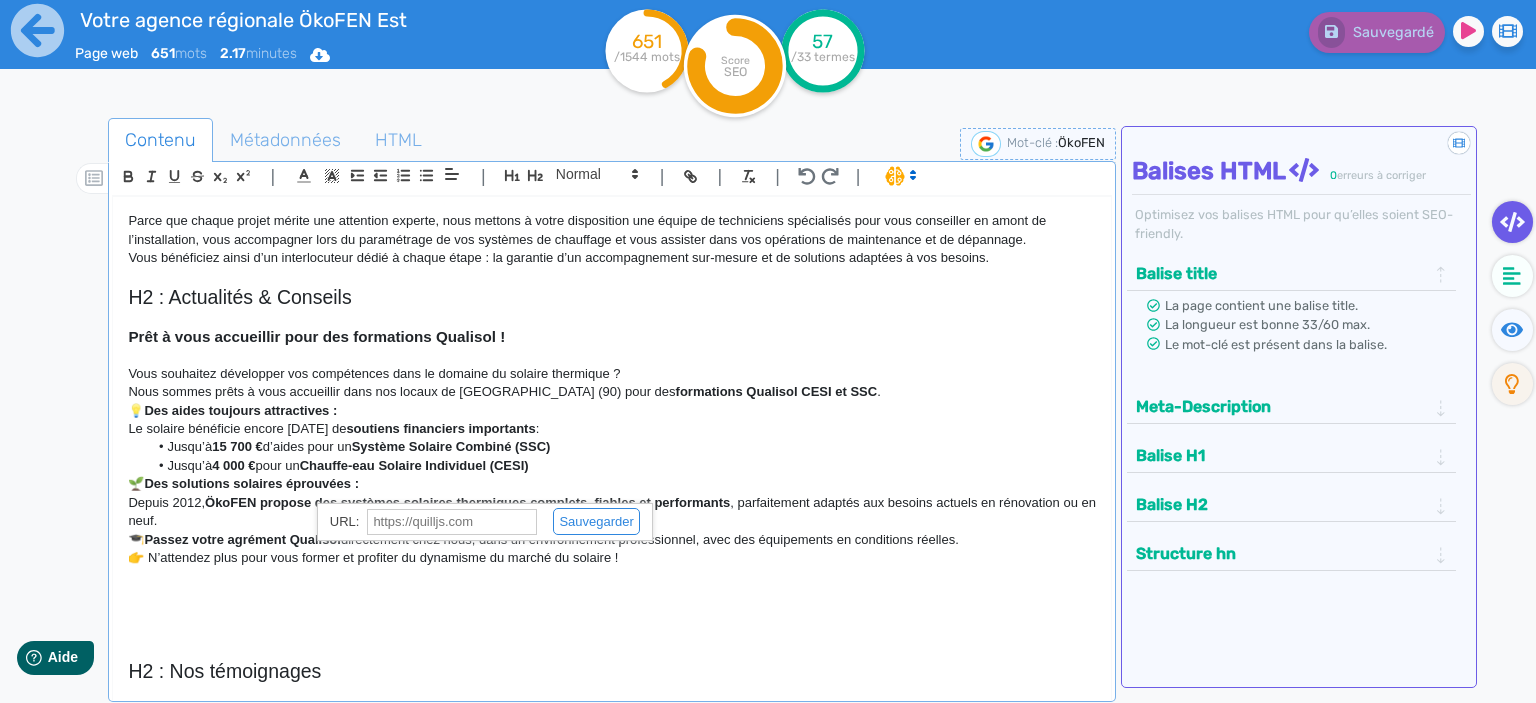 paste on "[URL][DOMAIN_NAME]" 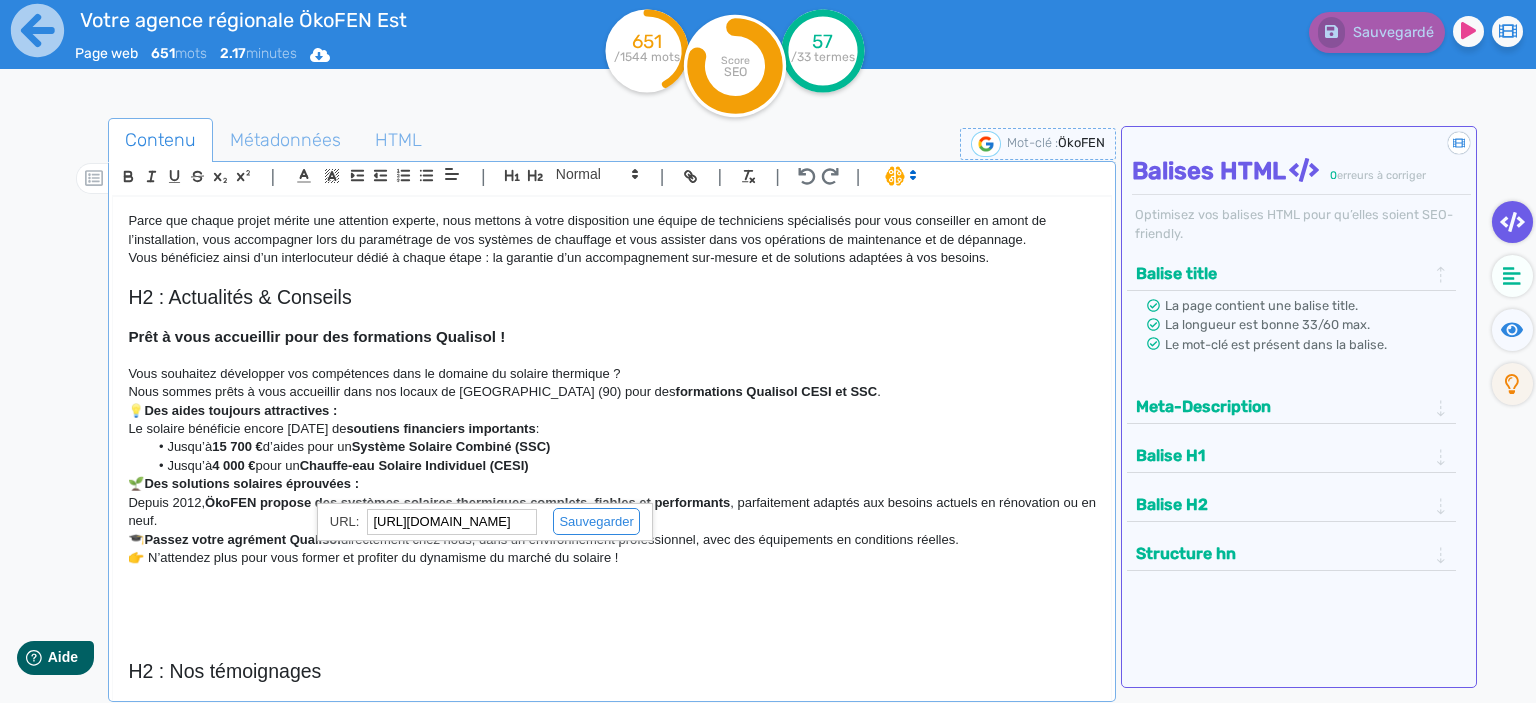 scroll, scrollTop: 0, scrollLeft: 118, axis: horizontal 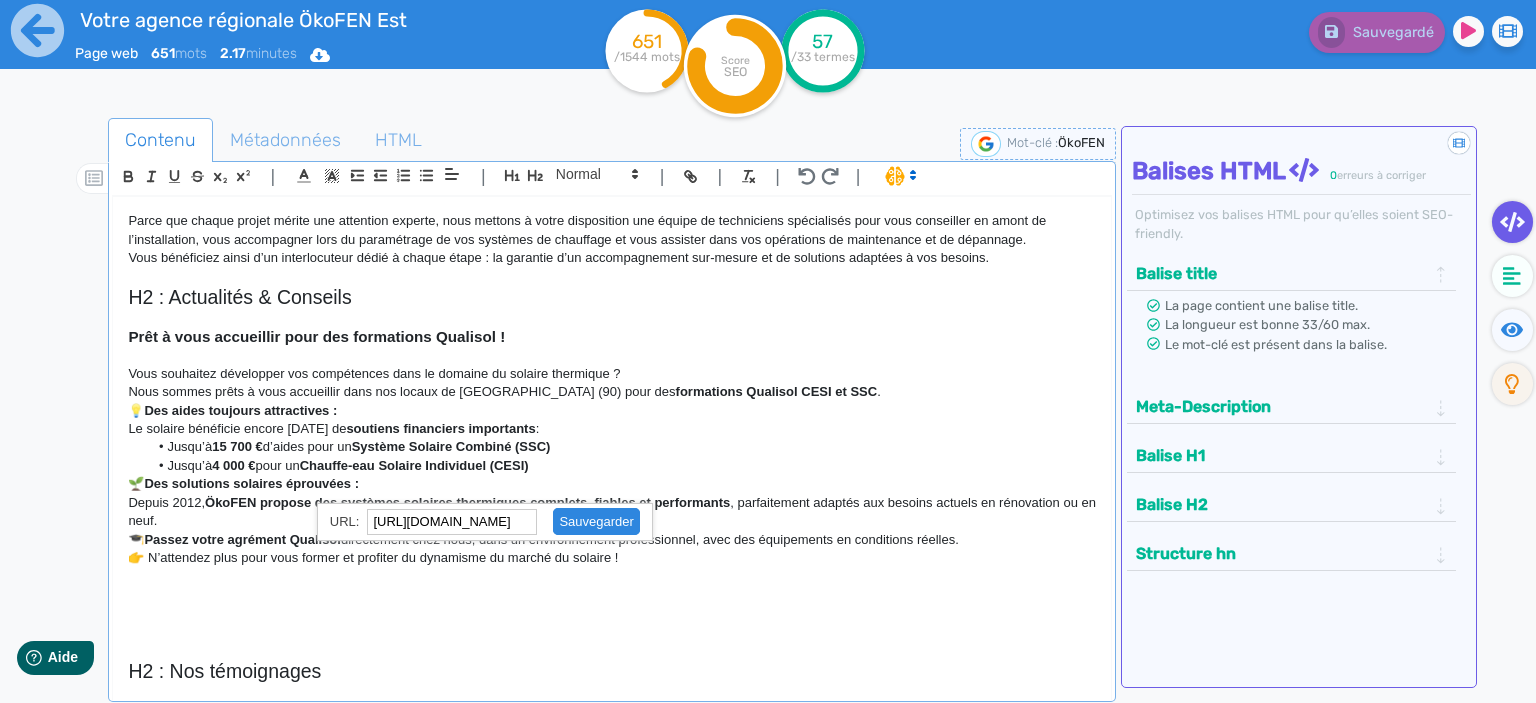 click 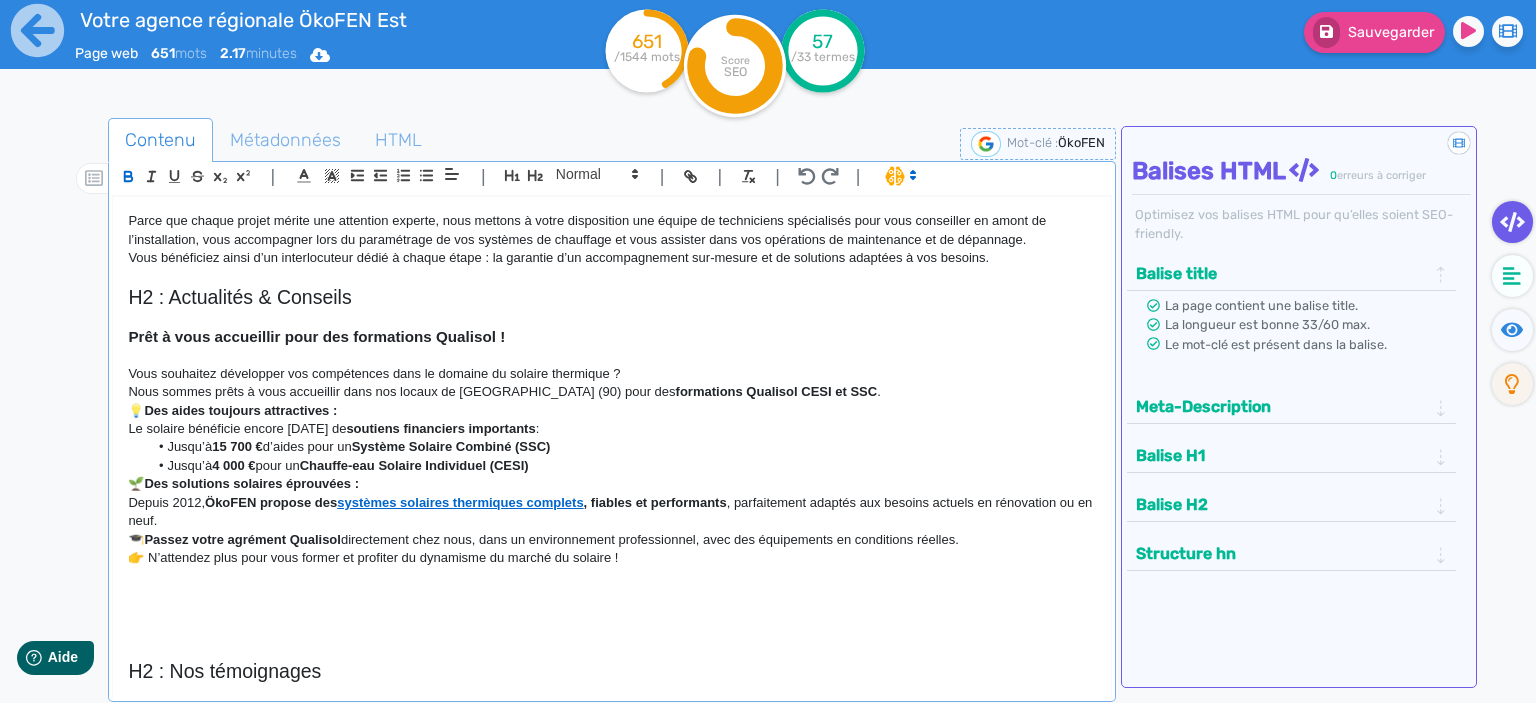 click on "🎓  Passez votre agrément Qualisol  directement chez nous, dans un environnement professionnel, avec des équipements en conditions réelles." 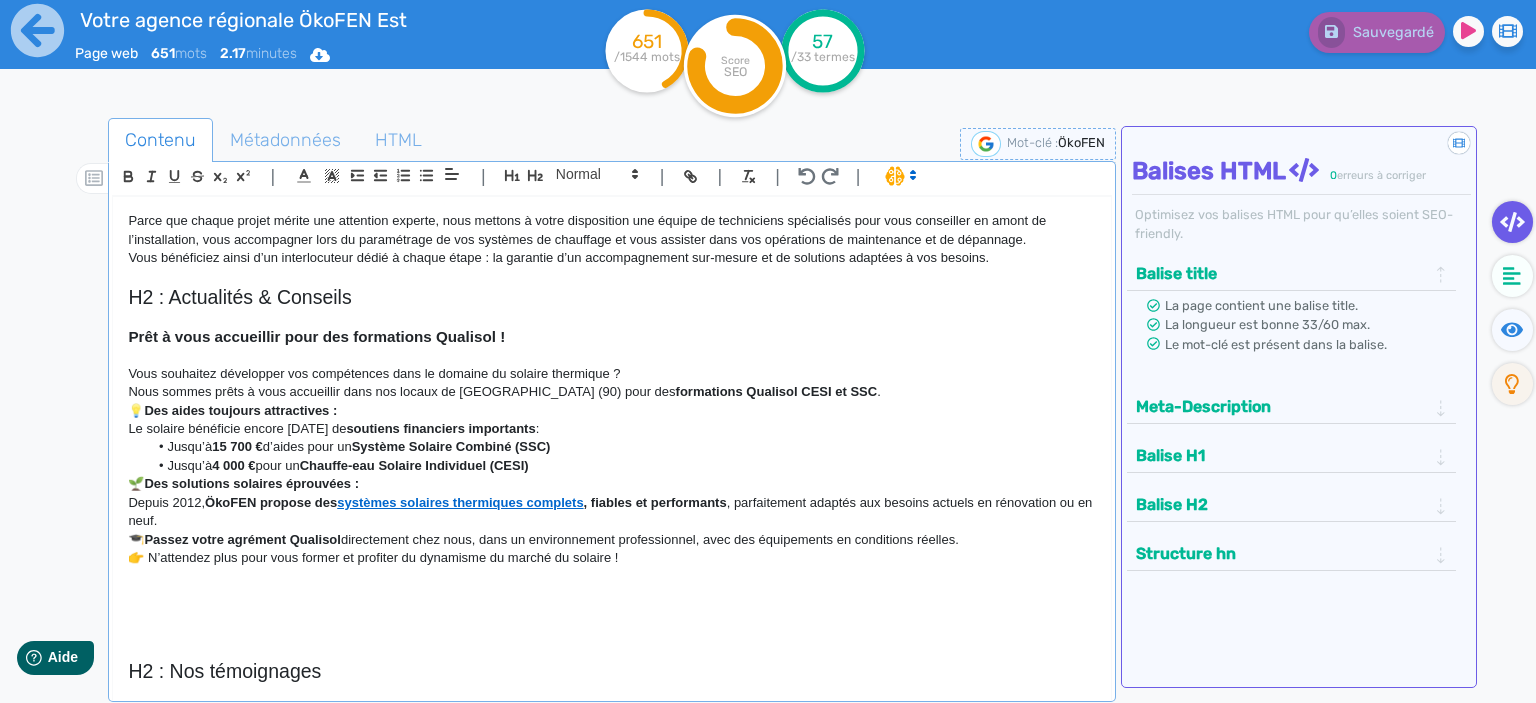 click 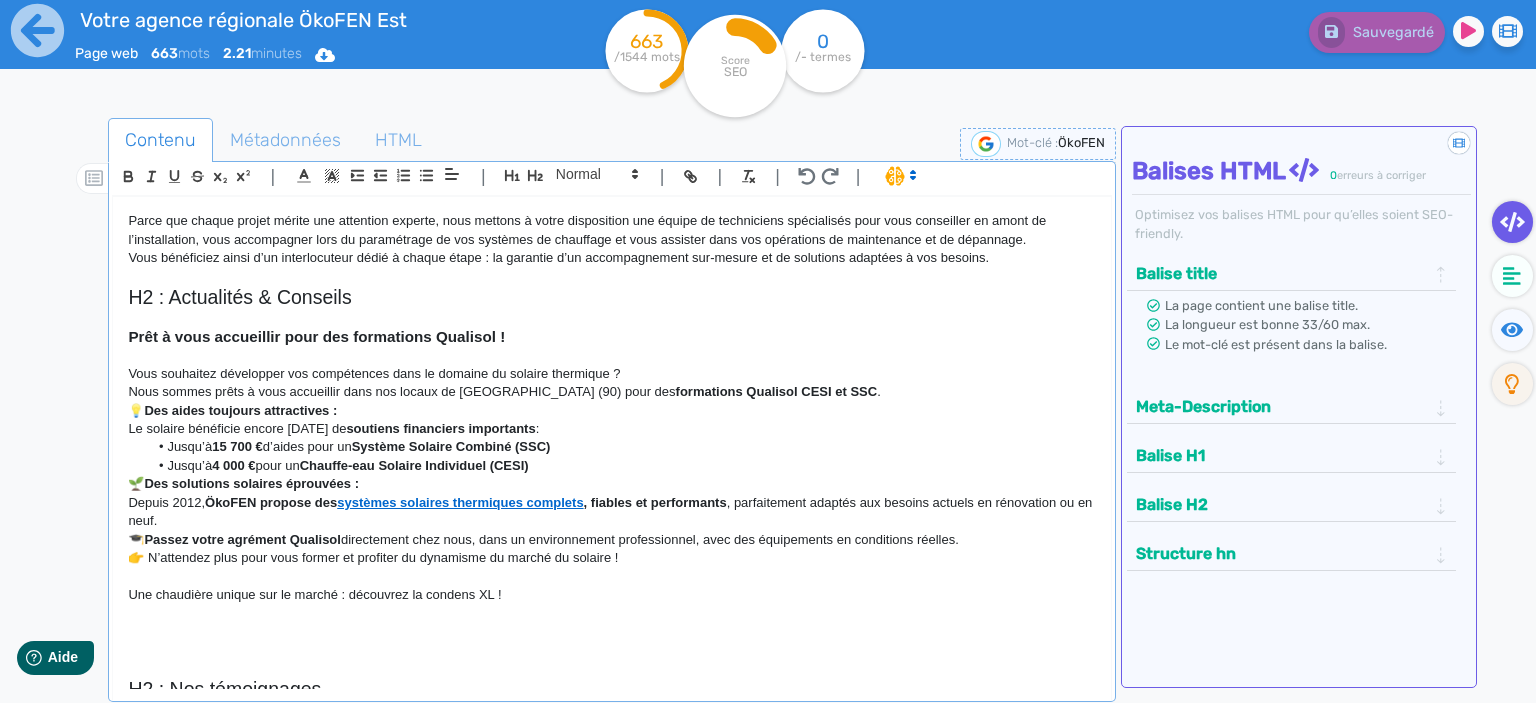 click on "Une chaudière unique sur le marché : découvrez la condens XL !" 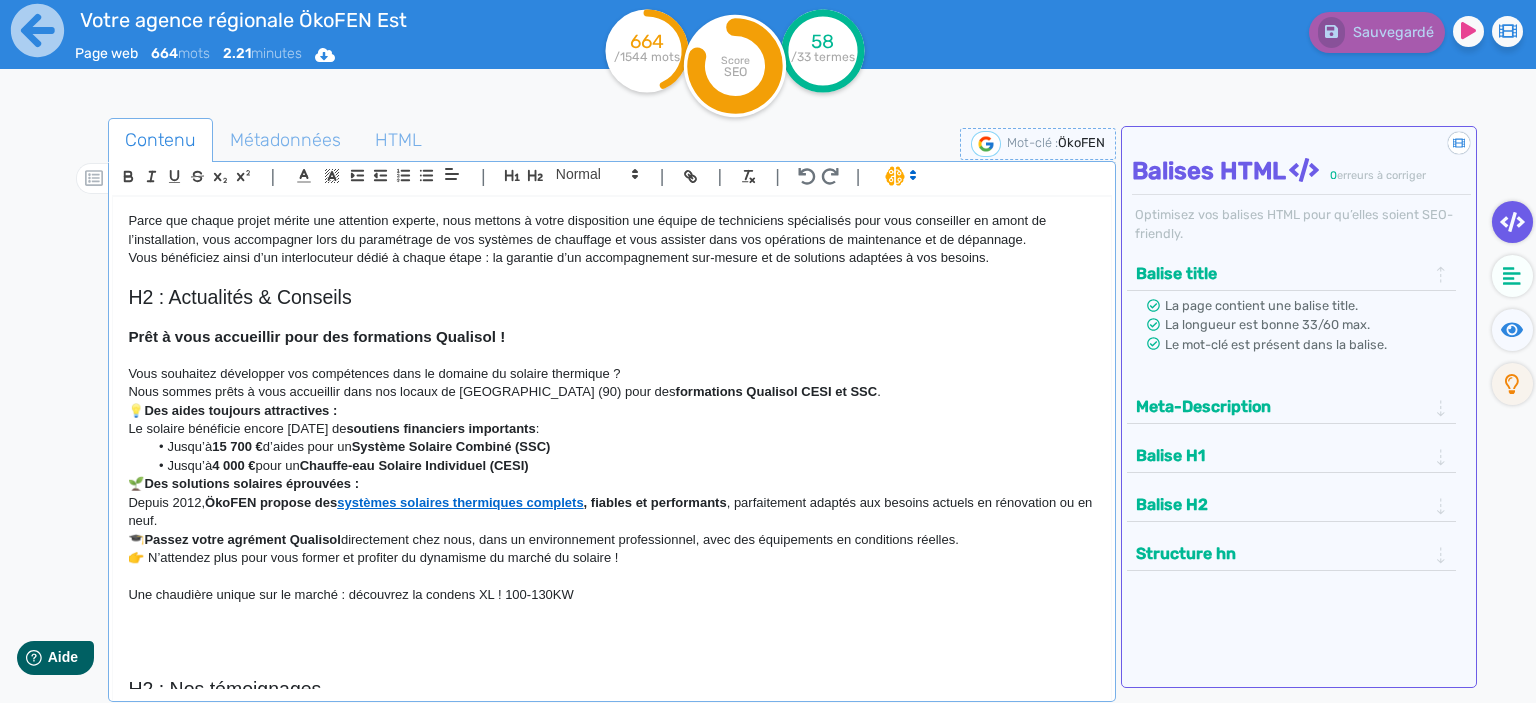 click on "Jusqu’à  4 000 €  pour un  Chauffe-eau Solaire Individuel (CESI)" 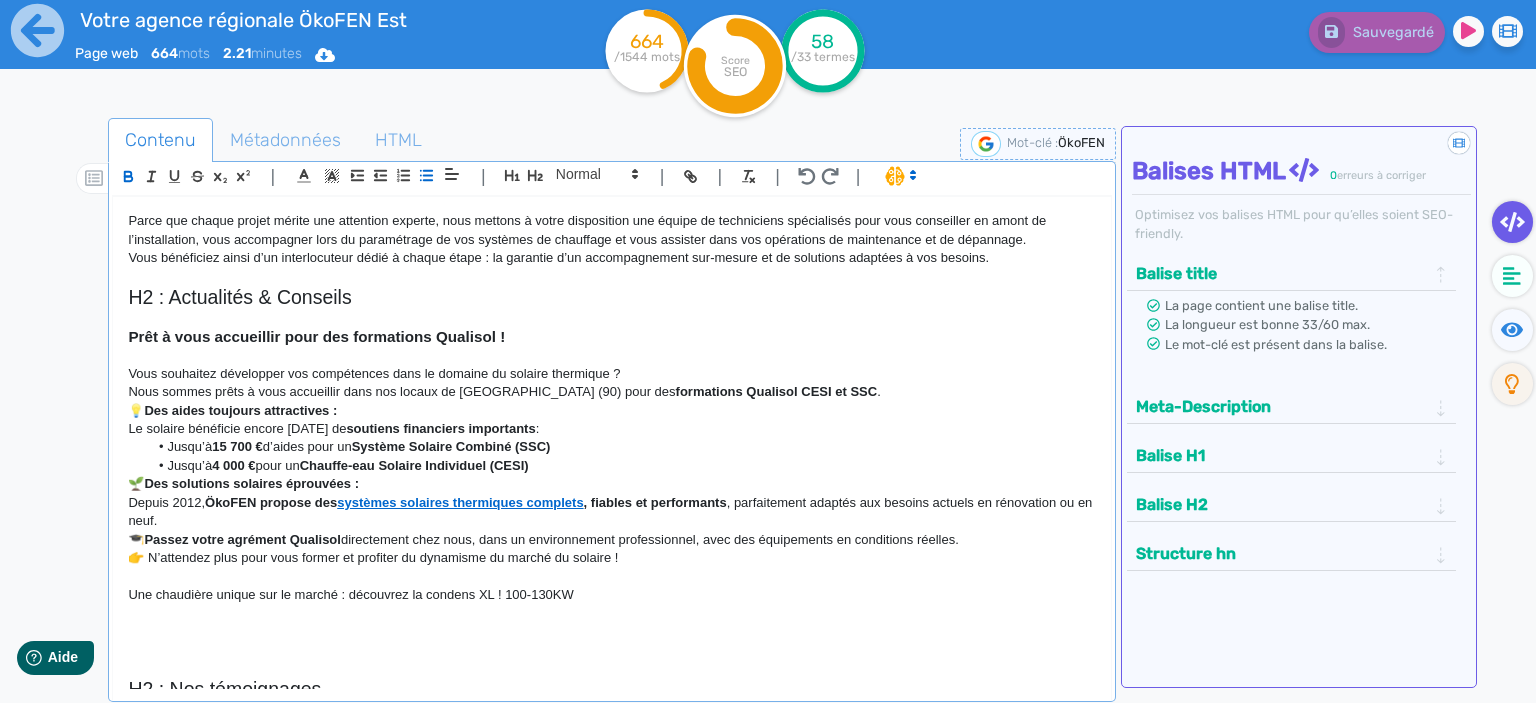 click 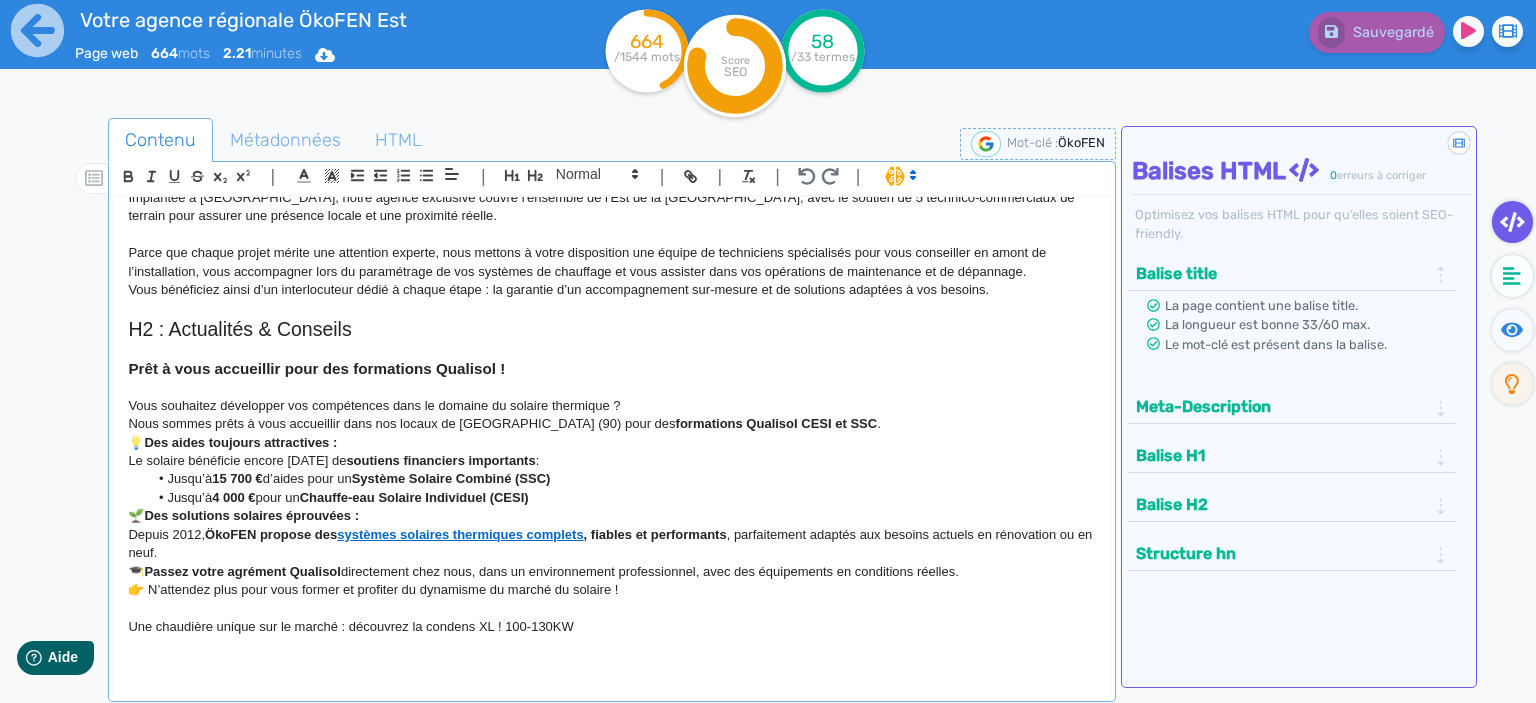scroll, scrollTop: 718, scrollLeft: 0, axis: vertical 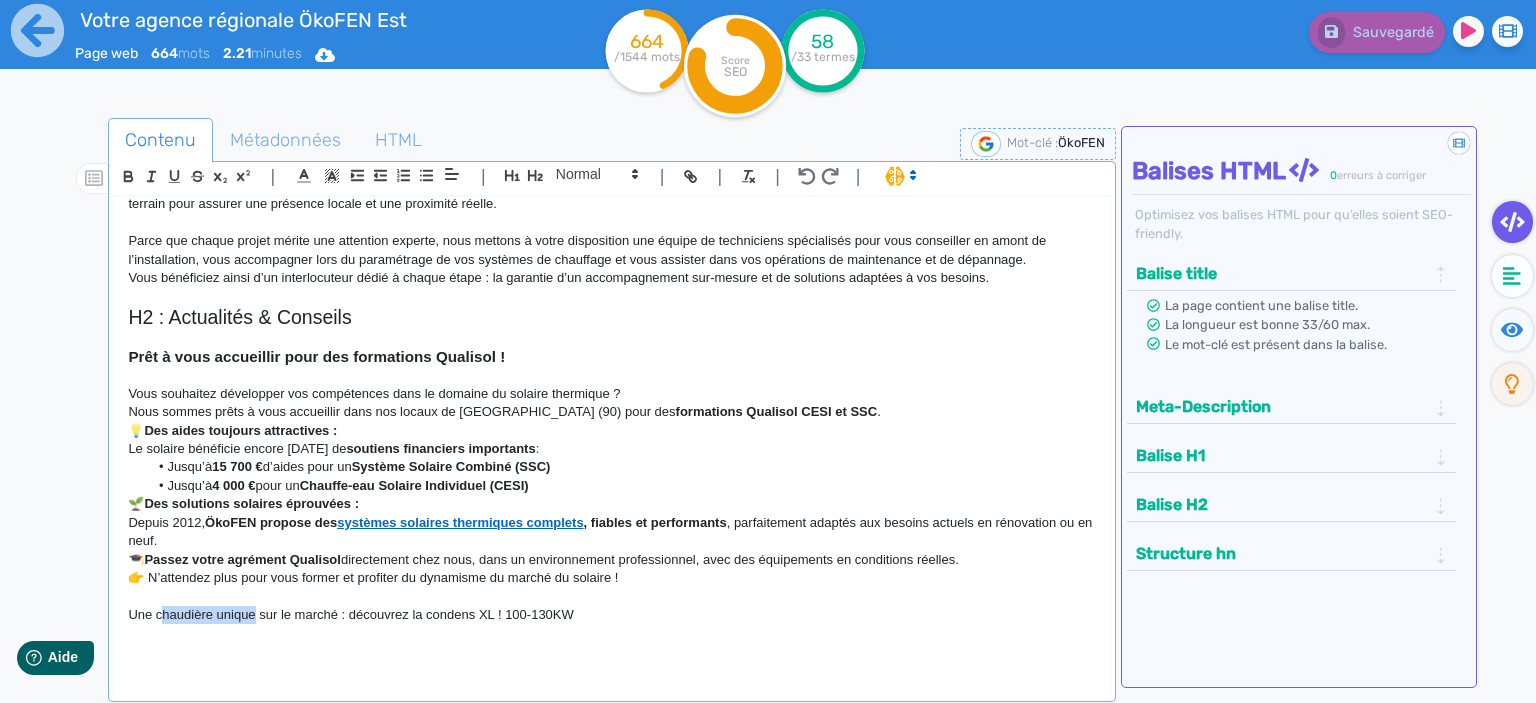 drag, startPoint x: 254, startPoint y: 593, endPoint x: 159, endPoint y: 594, distance: 95.005264 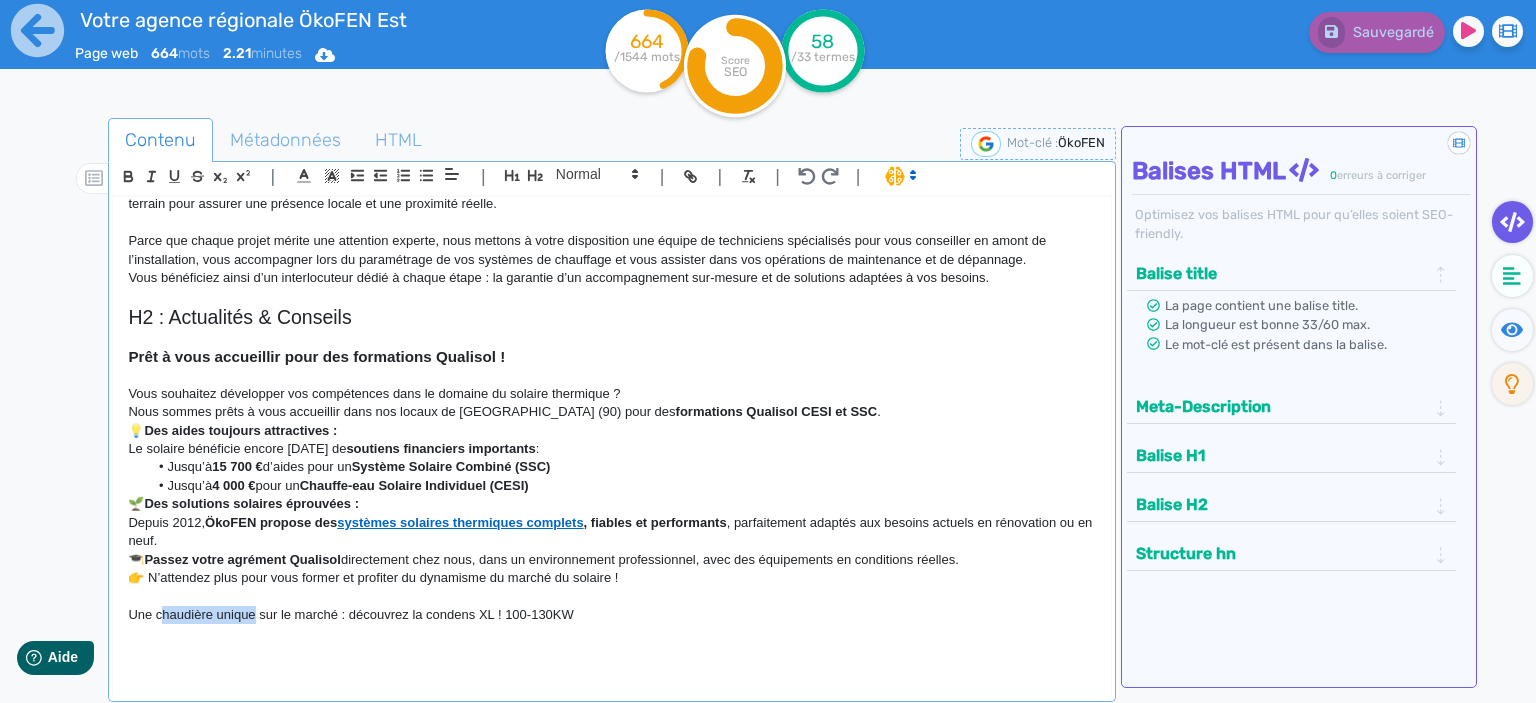 click on "Une chaudière unique sur le marché : découvrez la condens XL ! 100-130KW" 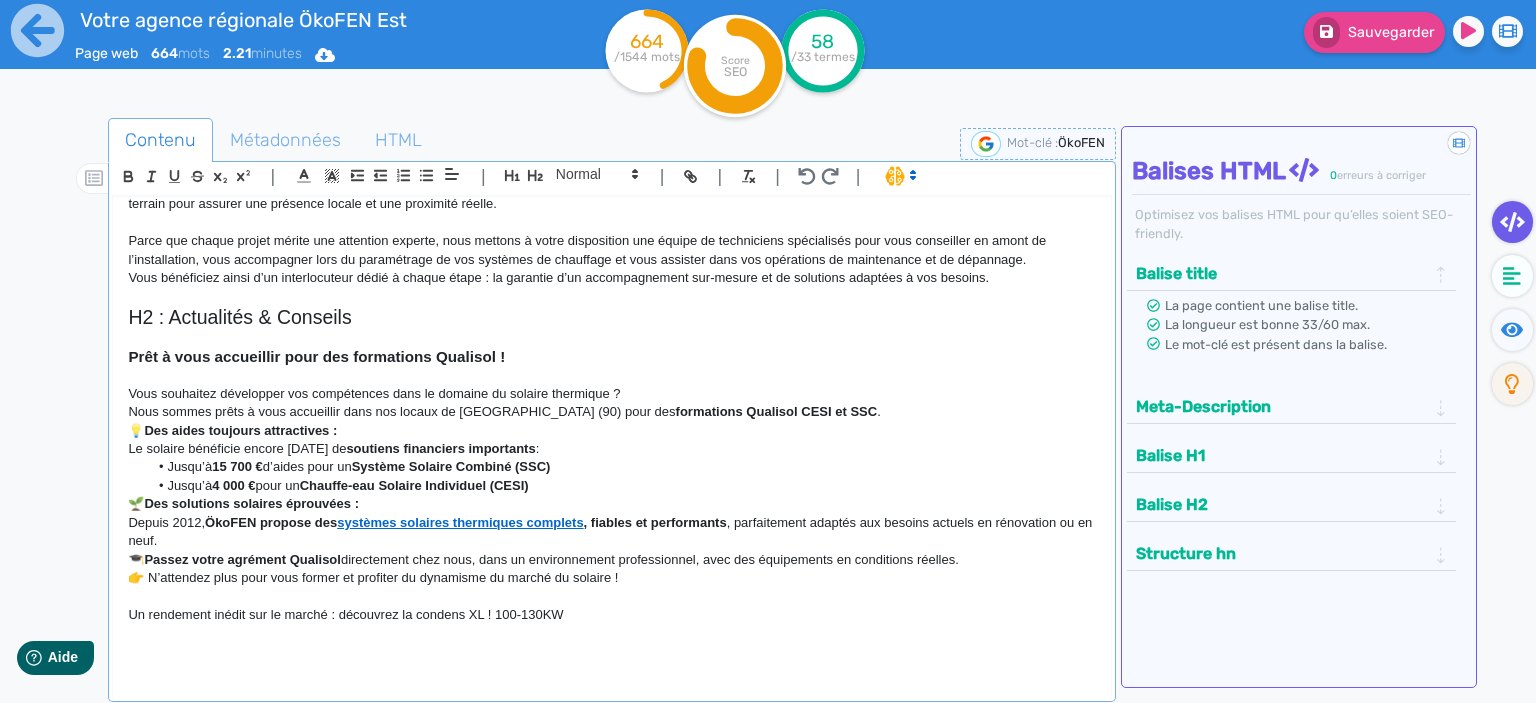 click on "H1 : Votre spécialiste de la chaudière à granulés de bois ÖkoFEN et de toute autres chaleurs renouvelables Depuis plus de 20 ans, Forest Chauff’ est le distributeur ÖkoFEN exclusif des régions [GEOGRAPHIC_DATA], [GEOGRAPHIC_DATA], [GEOGRAPHIC_DATA] et du département de [GEOGRAPHIC_DATA]. Comme l’ensemble des agences ÖkoFEN en [GEOGRAPHIC_DATA], Forest Chauff’ distribue également des chaudières autrichiennes à prix serré Easypell et des chaudières bois du fabricant allemand HDG. H2 : Nos choix : une énergie durable et un partenaire de confiance – ÖkoFEN Engagée dans la transition énergétique, Forest Chauff’ a fait le choix de promouvoir une énergie locale, renouvelable et respectueuse de l’environnement. C’est dans cette logique que l’agence s’est spécialisée dans la distribution de chaudières à bois énergie, une solution performante et durable. H2 : Une gamme complète pour satisfaire tout vos projets H2 : La proximité et l’expertise au service de votre confort H2 : Actualités & Conseils . 💡   :" 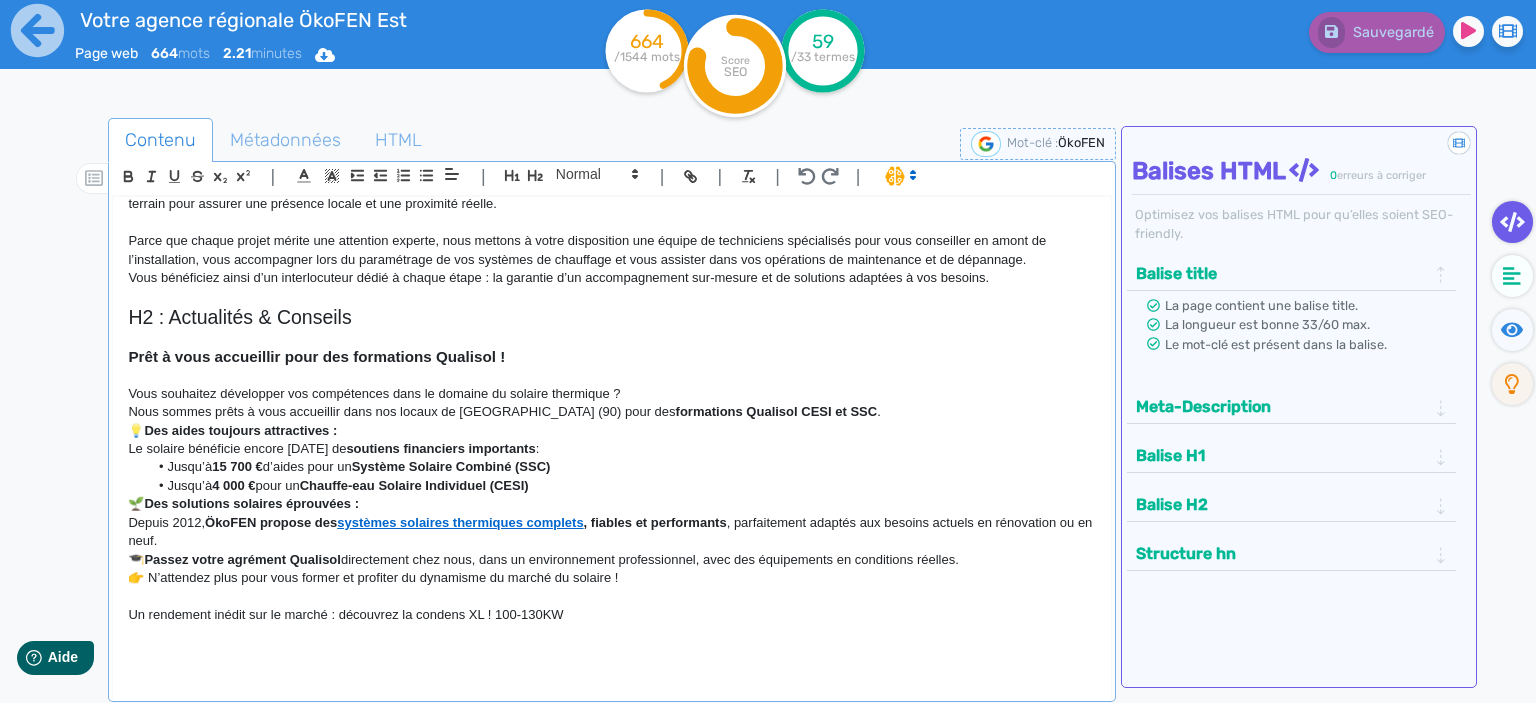 click on "Un rendement inédit sur le marché : découvrez la condens XL ! 100-130KW" 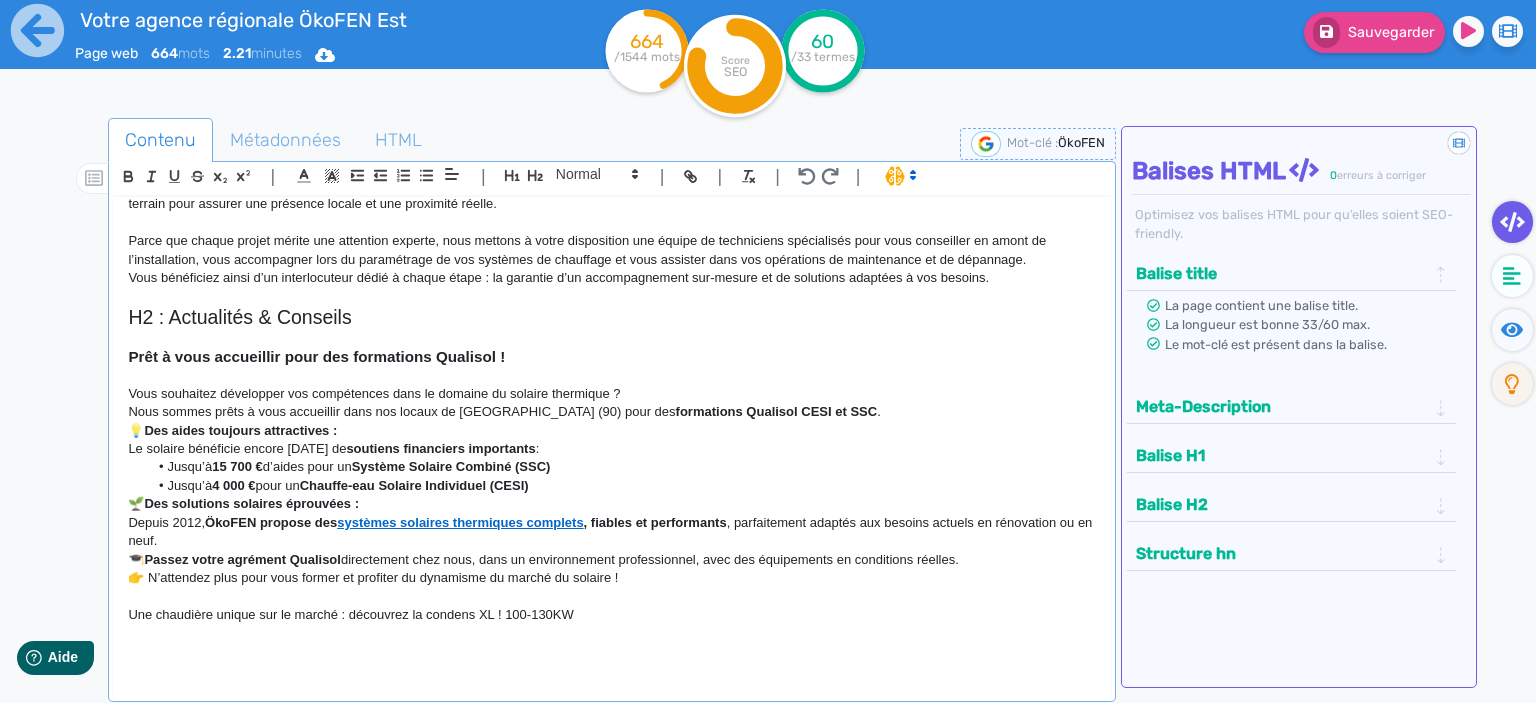 click 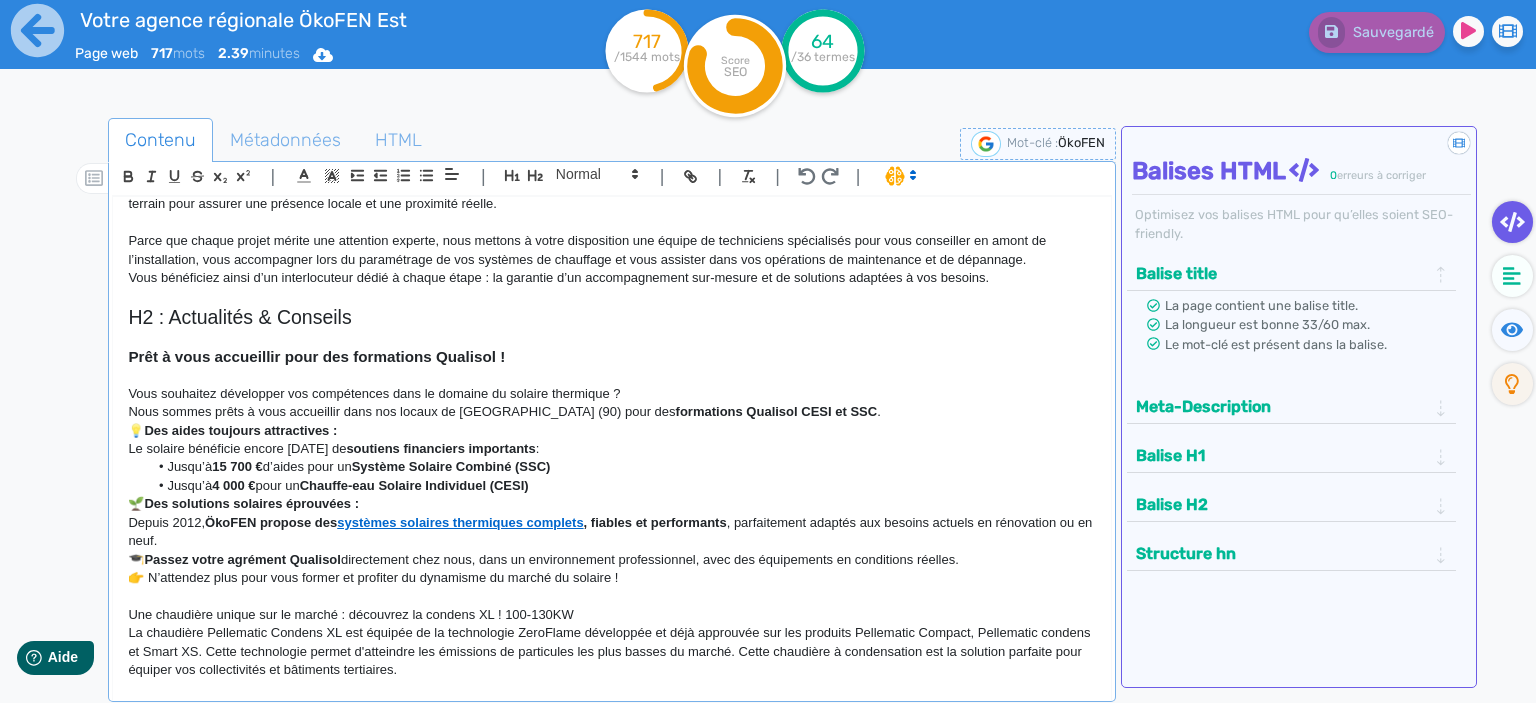 click on "La chaudière Pellematic Condens XL est équipée de la technologie ZeroFlame développée et déjà approuvée sur les produits Pellematic Compact, Pellematic condens et Smart XS. Cette technologie permet d'atteindre les émissions de particules les plus basses du marché. Cette chaudière à condensation est la solution parfaite pour équiper vos collectivités et bâtiments tertiaires." 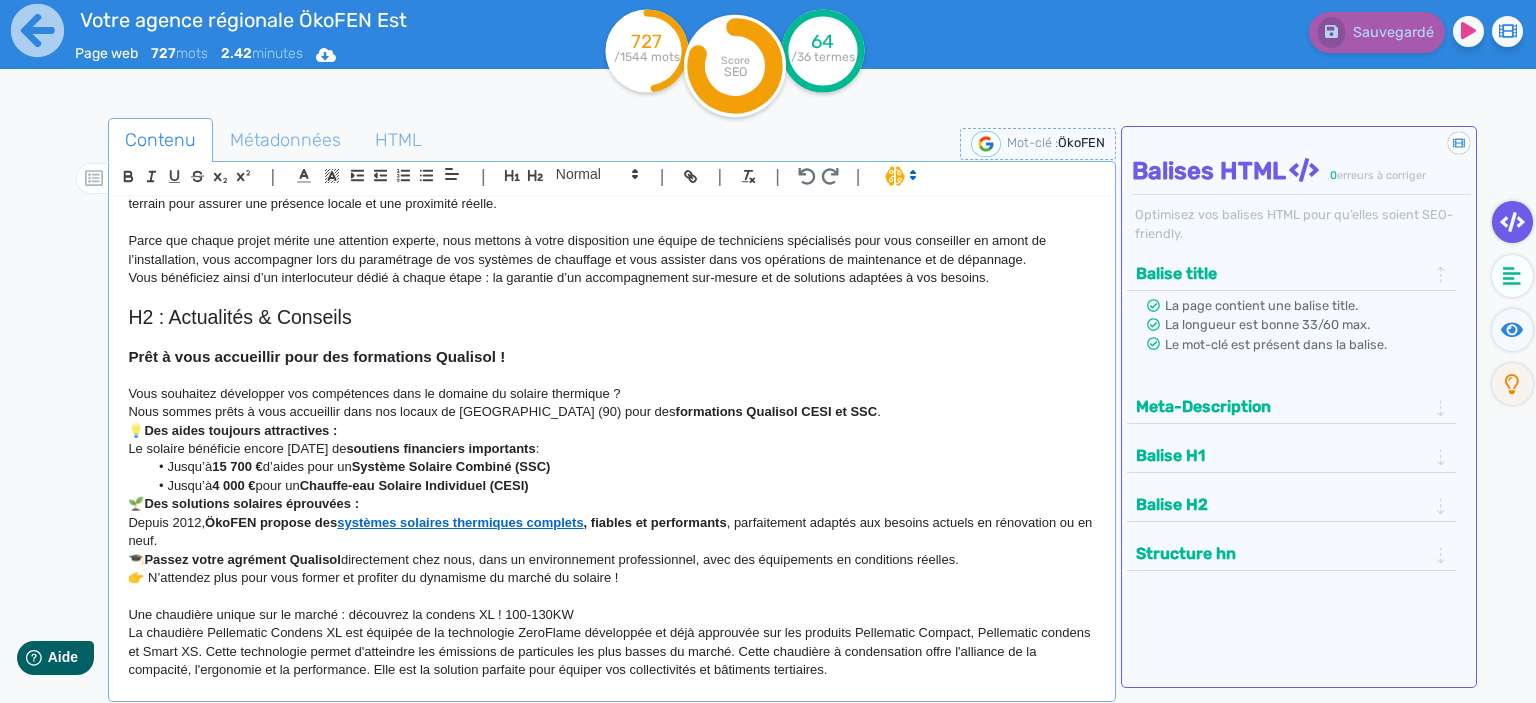 click on "La chaudière Pellematic Condens XL est équipée de la technologie ZeroFlame développée et déjà approuvée sur les produits Pellematic Compact, Pellematic condens et Smart XS. Cette technologie permet d'atteindre les émissions de particules les plus basses du marché. Cette chaudière à condensation offre l'alliance de la compacité, l'ergonomie et la performance. Elle est la solution parfaite pour équiper vos collectivités et bâtiments tertiaires." 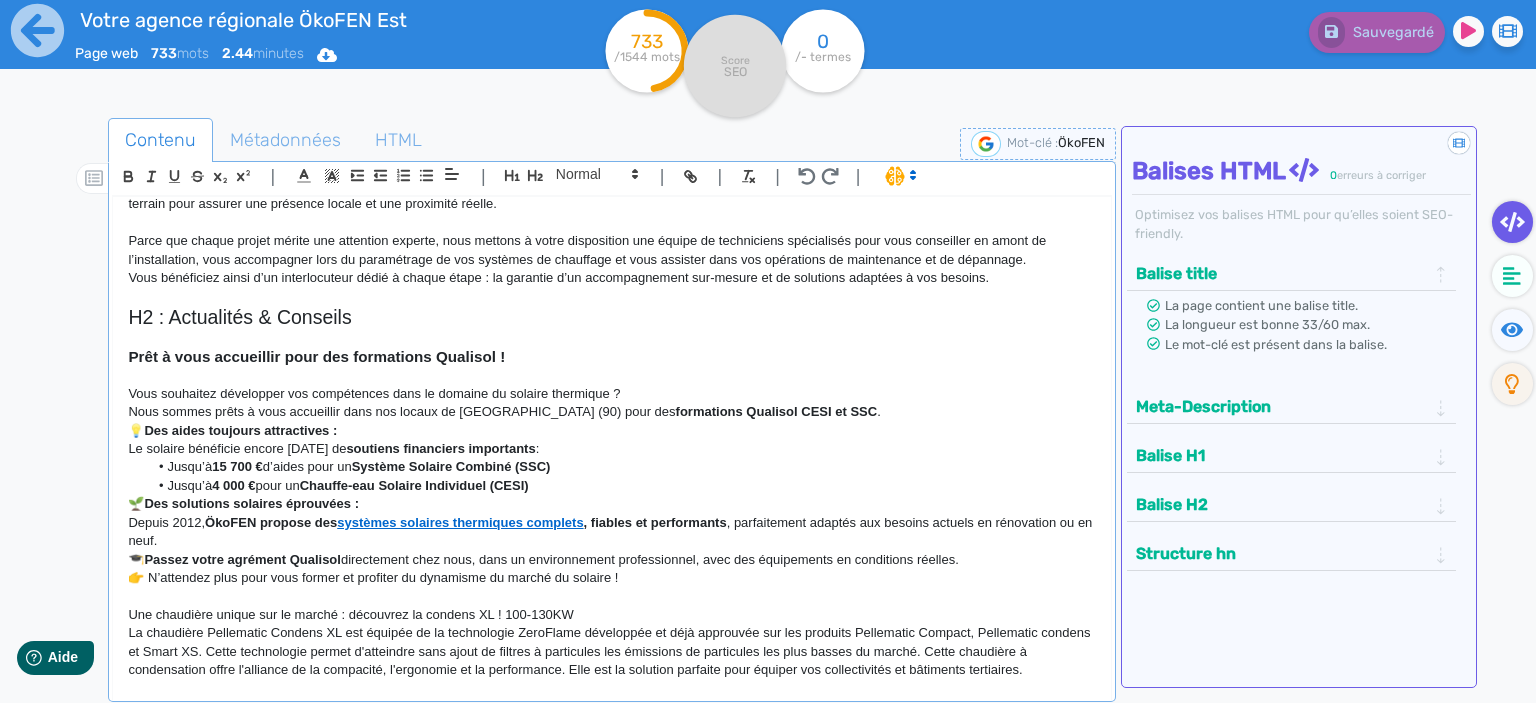 click on "La chaudière Pellematic Condens XL est équipée de la technologie ZeroFlame développée et déjà approuvée sur les produits Pellematic Compact, Pellematic condens et Smart XS. Cette technologie permet d'atteindre sans ajout de filtres à particules les émissions de particules les plus basses du marché. Cette chaudière à condensation offre l'alliance de la compacité, l'ergonomie et la performance. Elle est la solution parfaite pour équiper vos collectivités et bâtiments tertiaires." 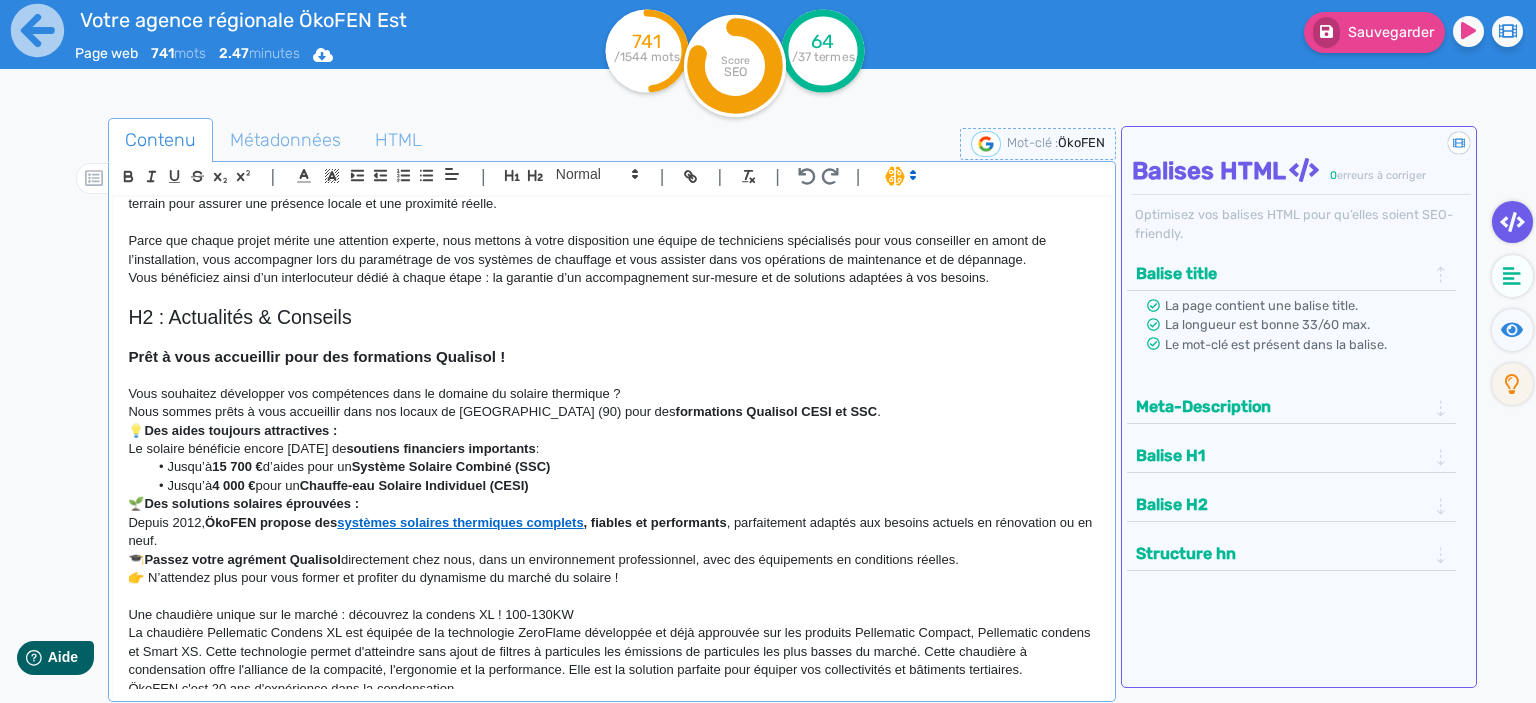 scroll, scrollTop: 728, scrollLeft: 0, axis: vertical 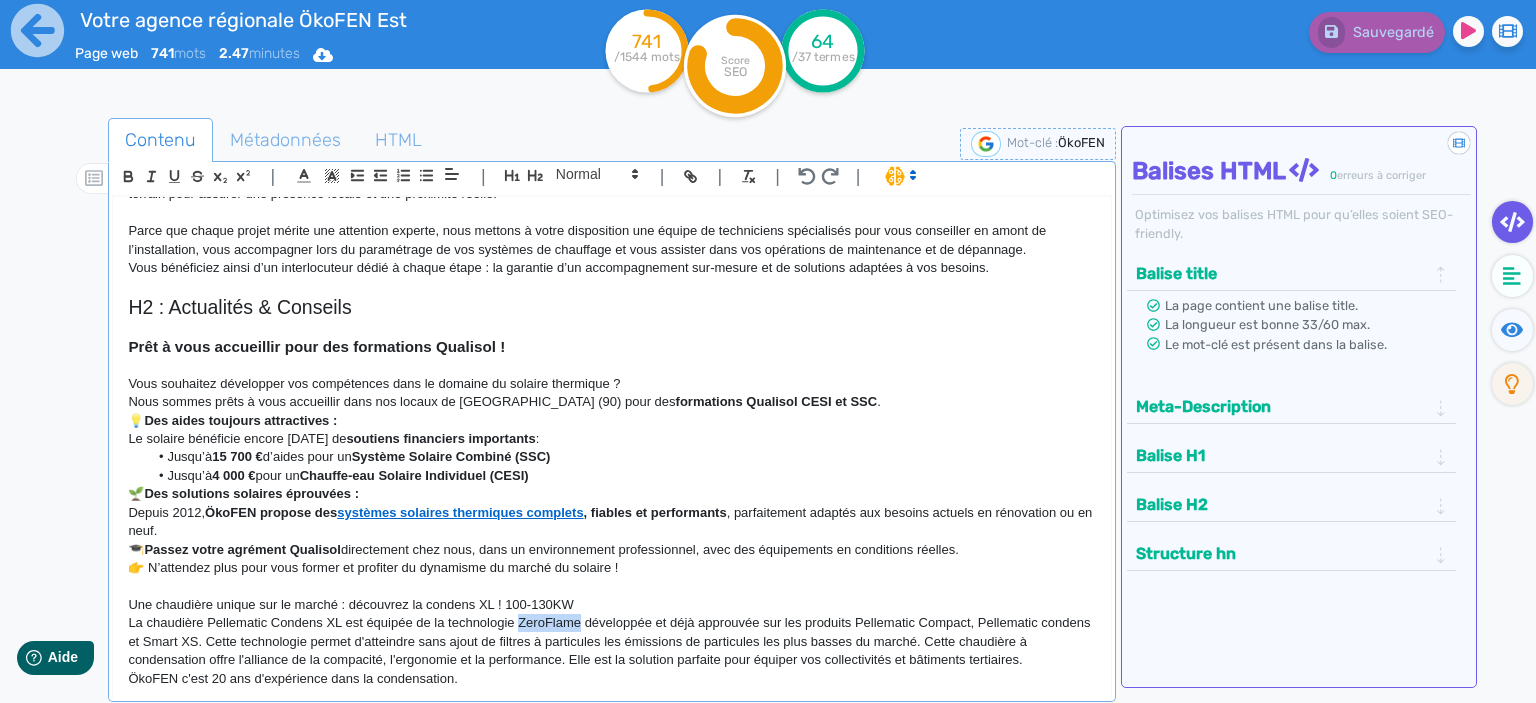 drag, startPoint x: 582, startPoint y: 601, endPoint x: 520, endPoint y: 600, distance: 62.008064 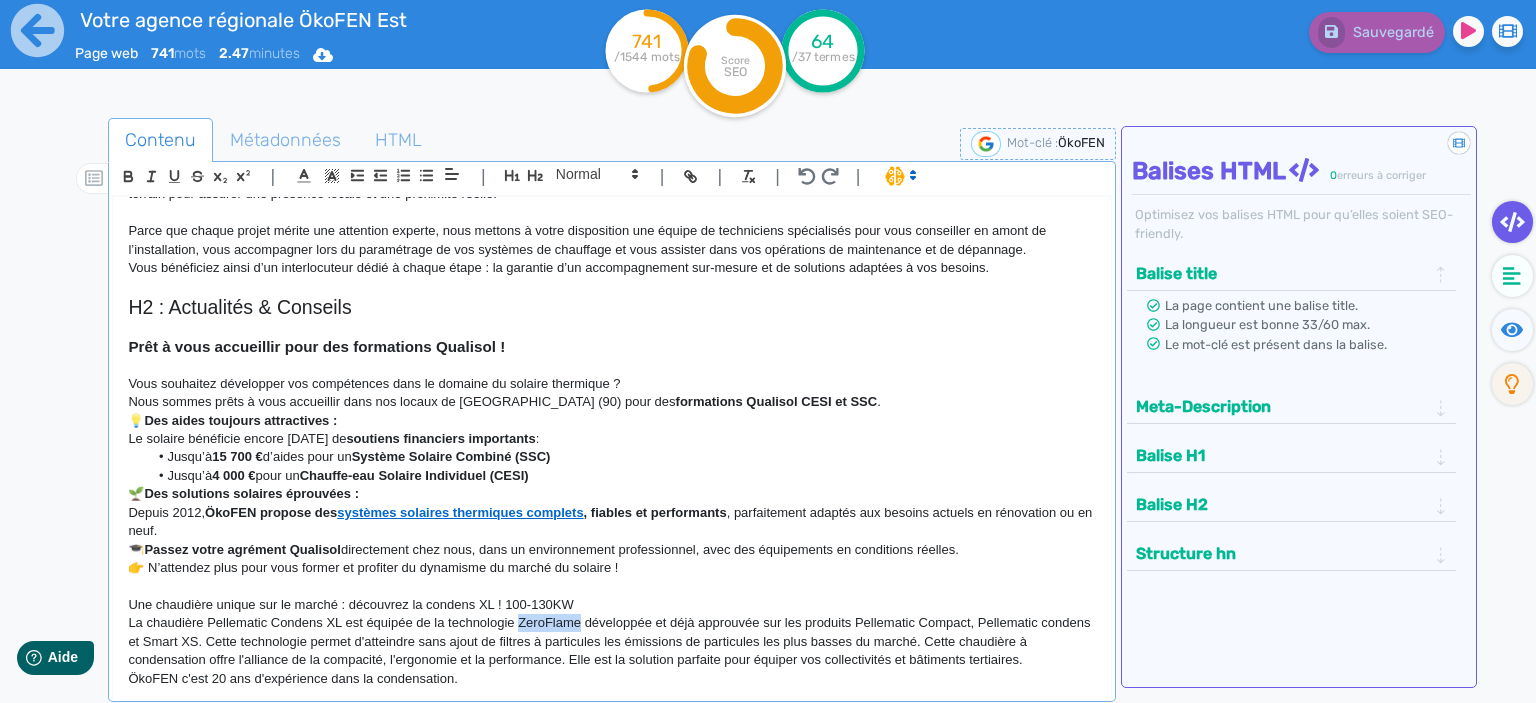 click on "La chaudière Pellematic Condens XL est équipée de la technologie ZeroFlame développée et déjà approuvée sur les produits Pellematic Compact, Pellematic condens et Smart XS. Cette technologie permet d'atteindre sans ajout de filtres à particules les émissions de particules les plus basses du marché. Cette chaudière à condensation offre l'alliance de la compacité, l'ergonomie et la performance. Elle est la solution parfaite pour équiper vos collectivités et bâtiments tertiaires." 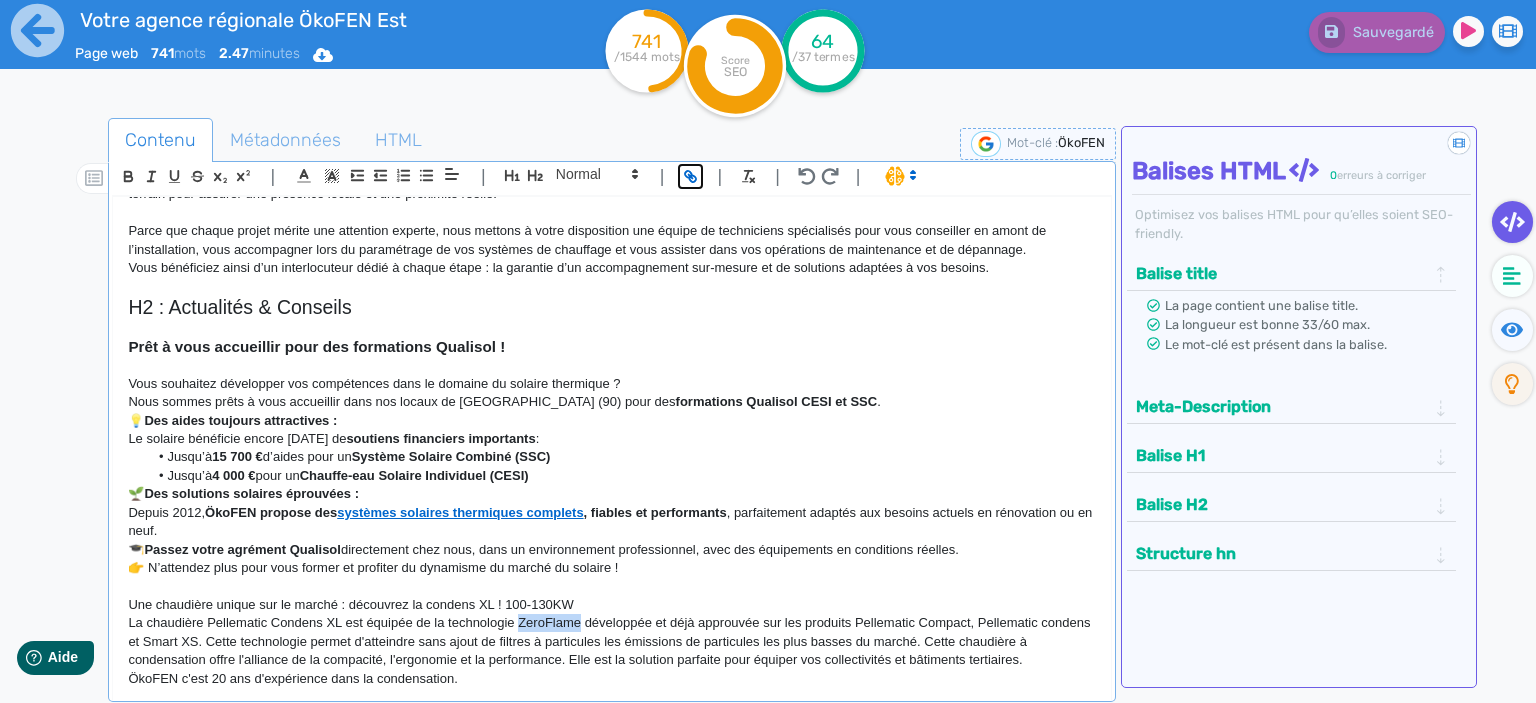 click 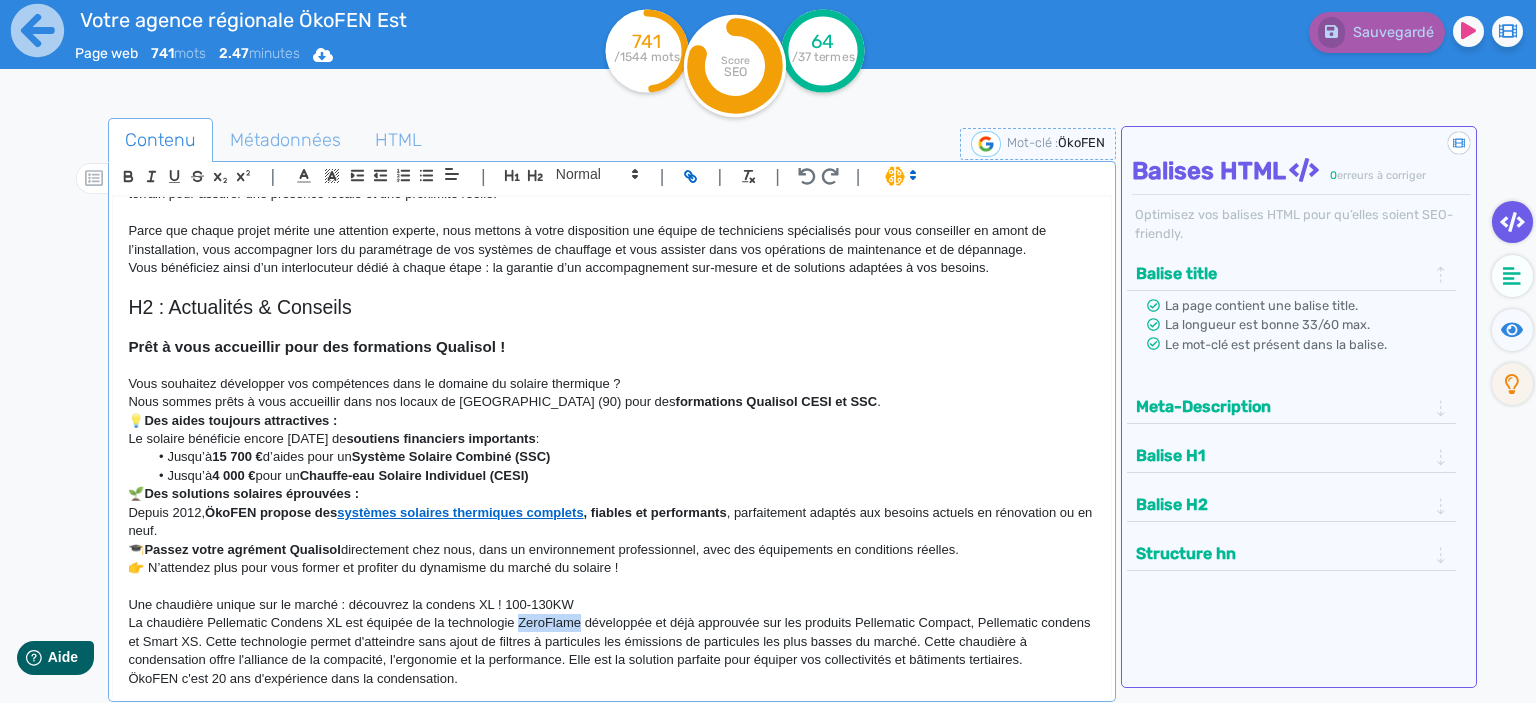 type on "ZeroFlame" 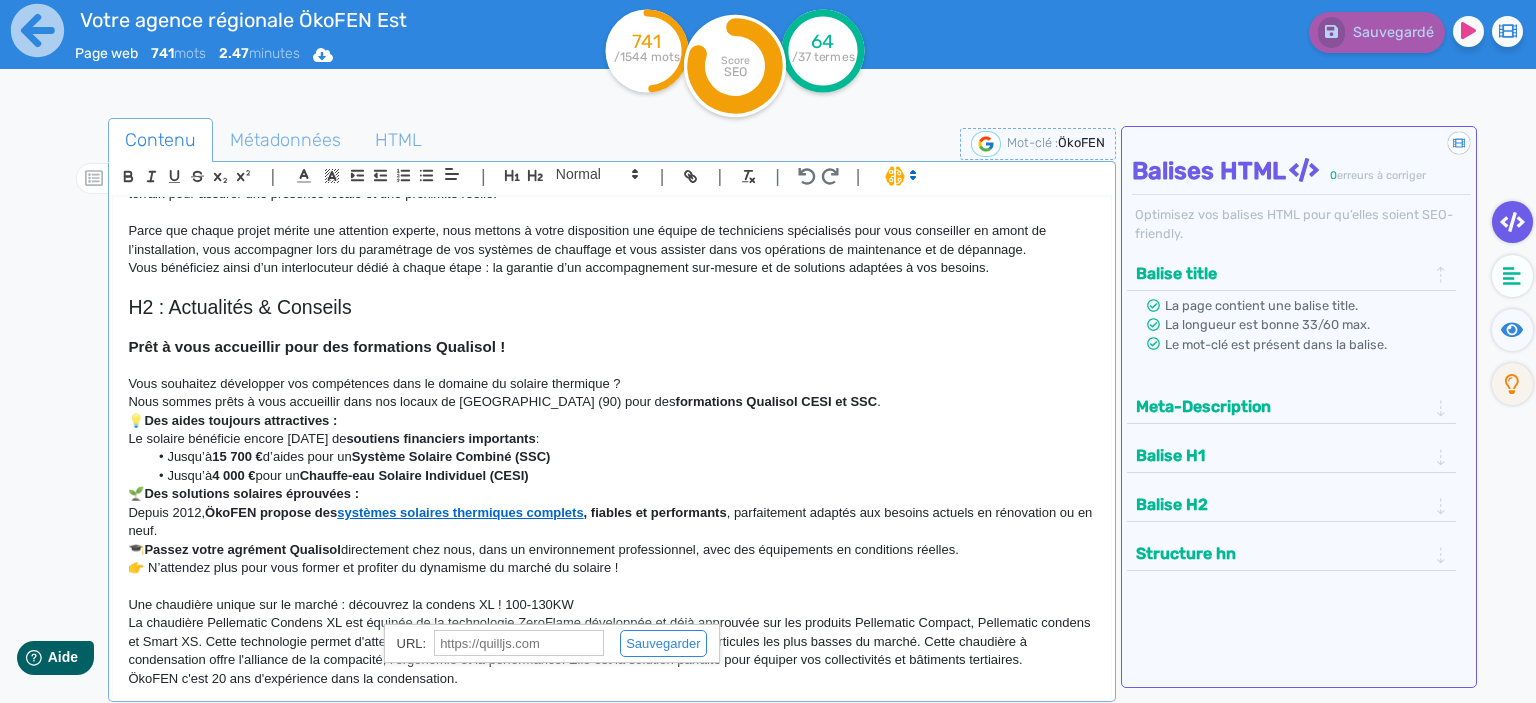 click 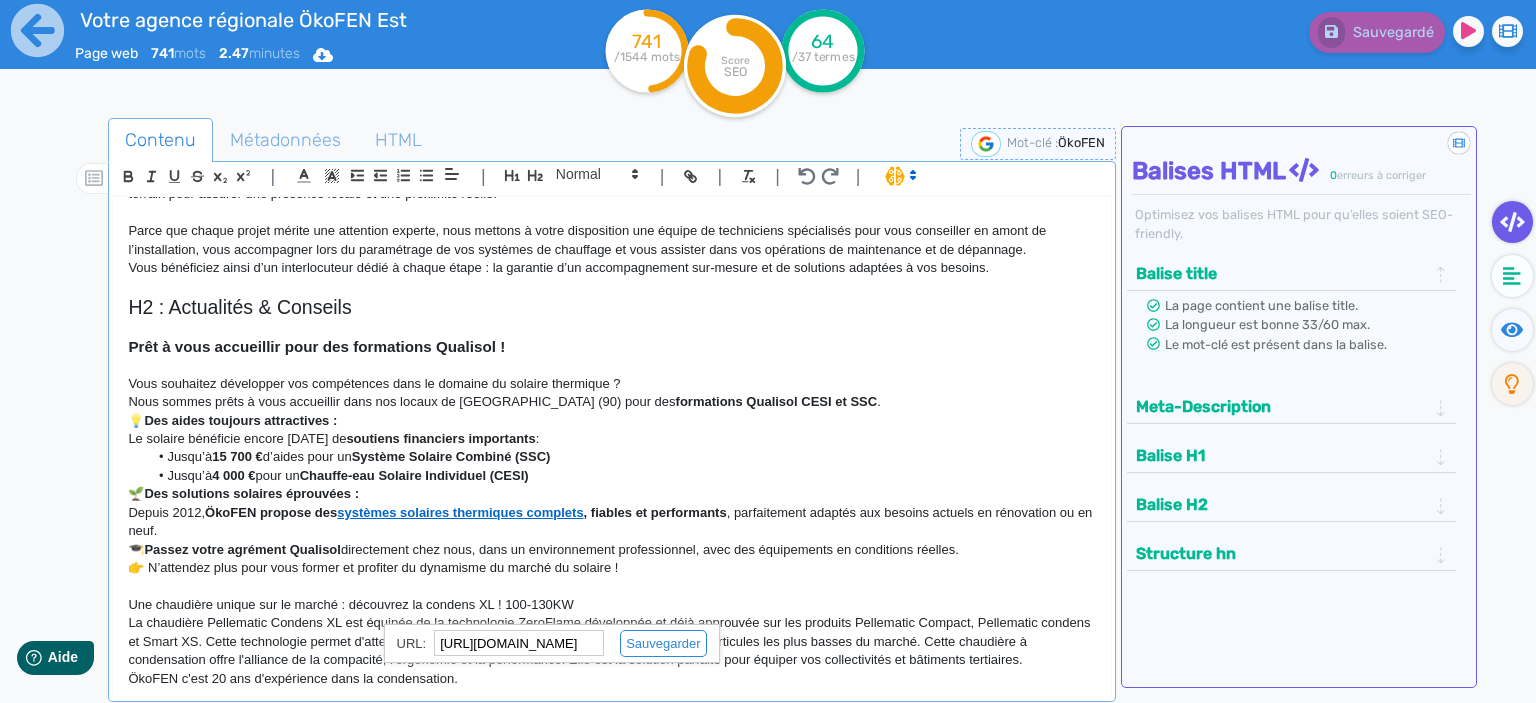 scroll, scrollTop: 0, scrollLeft: 74, axis: horizontal 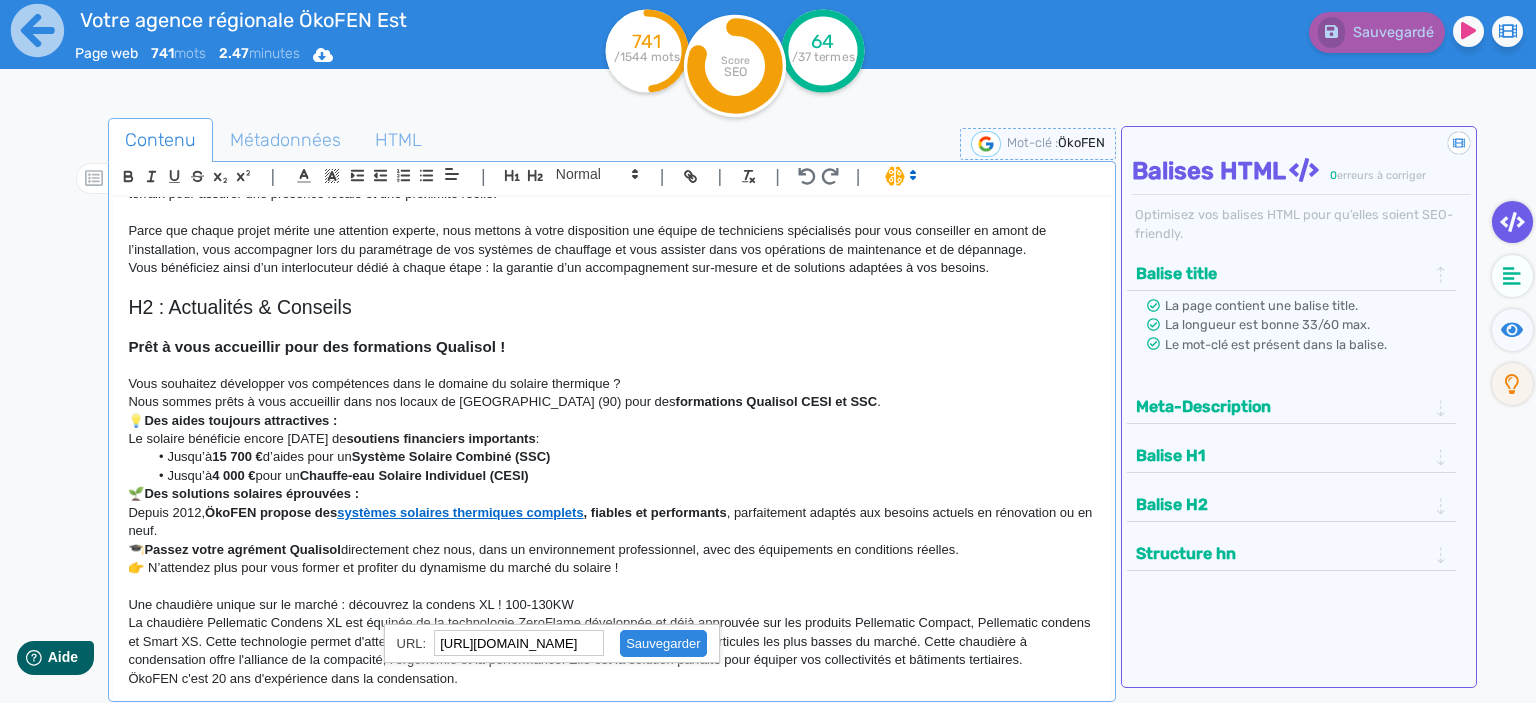 type on "[URL][DOMAIN_NAME]" 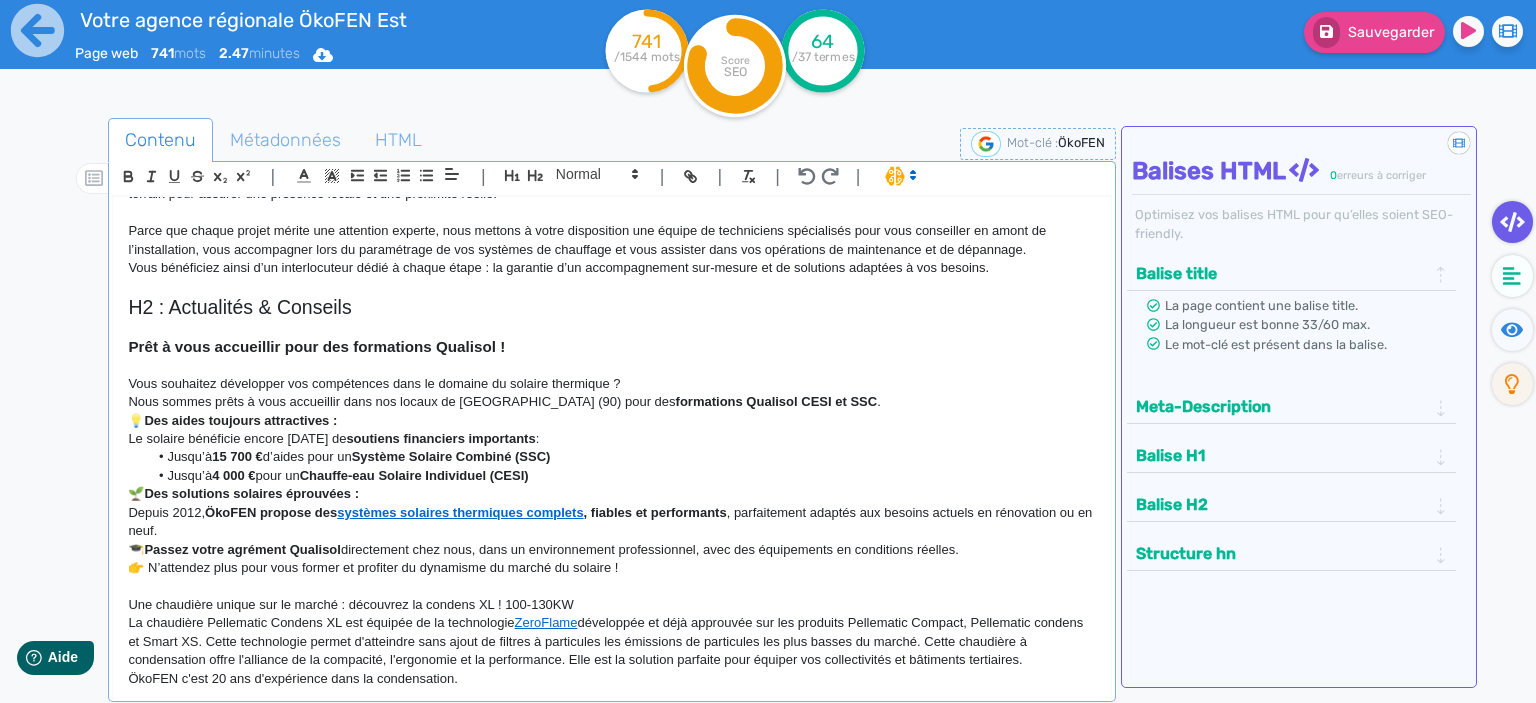 click 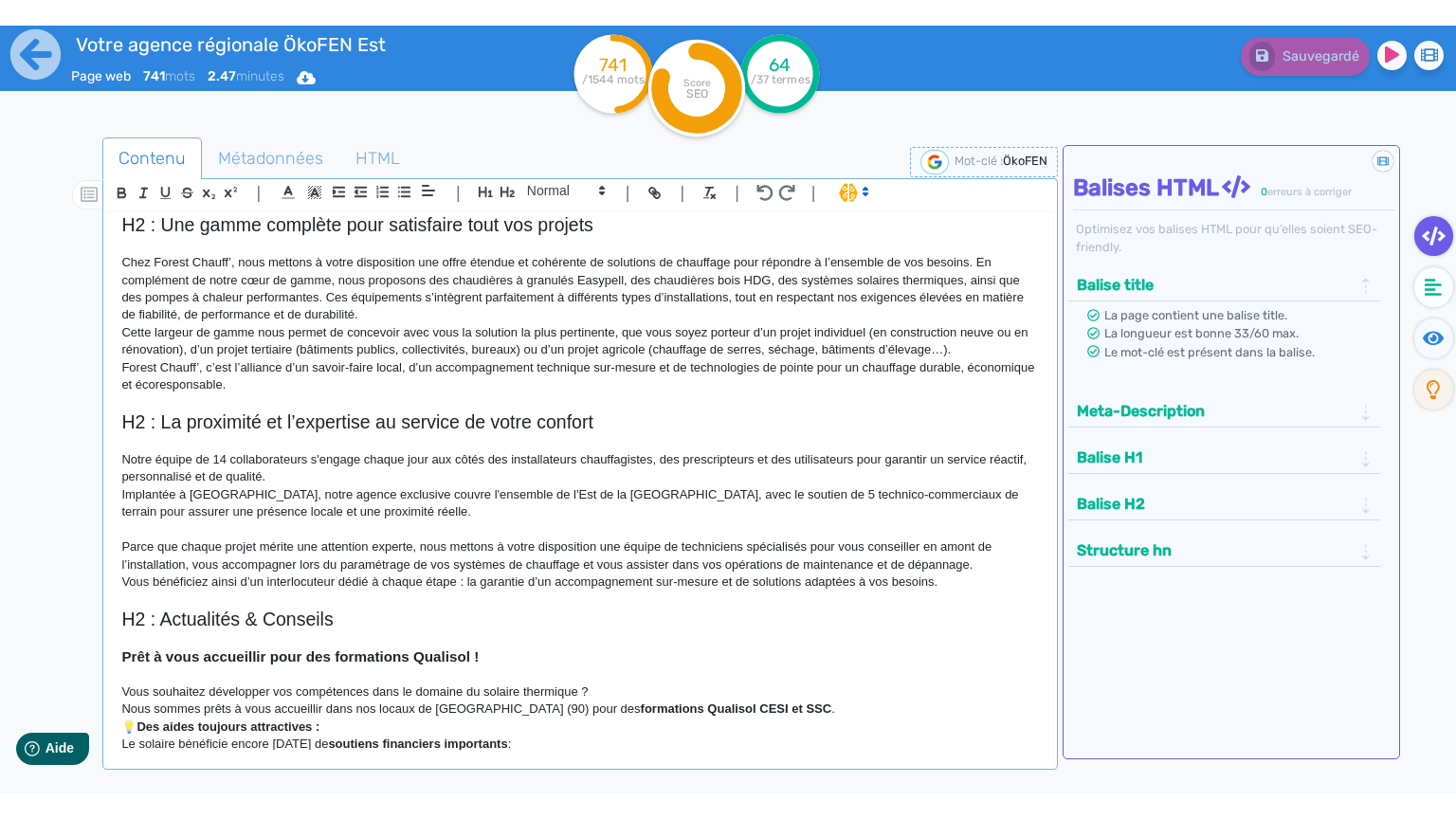 scroll, scrollTop: 357, scrollLeft: 0, axis: vertical 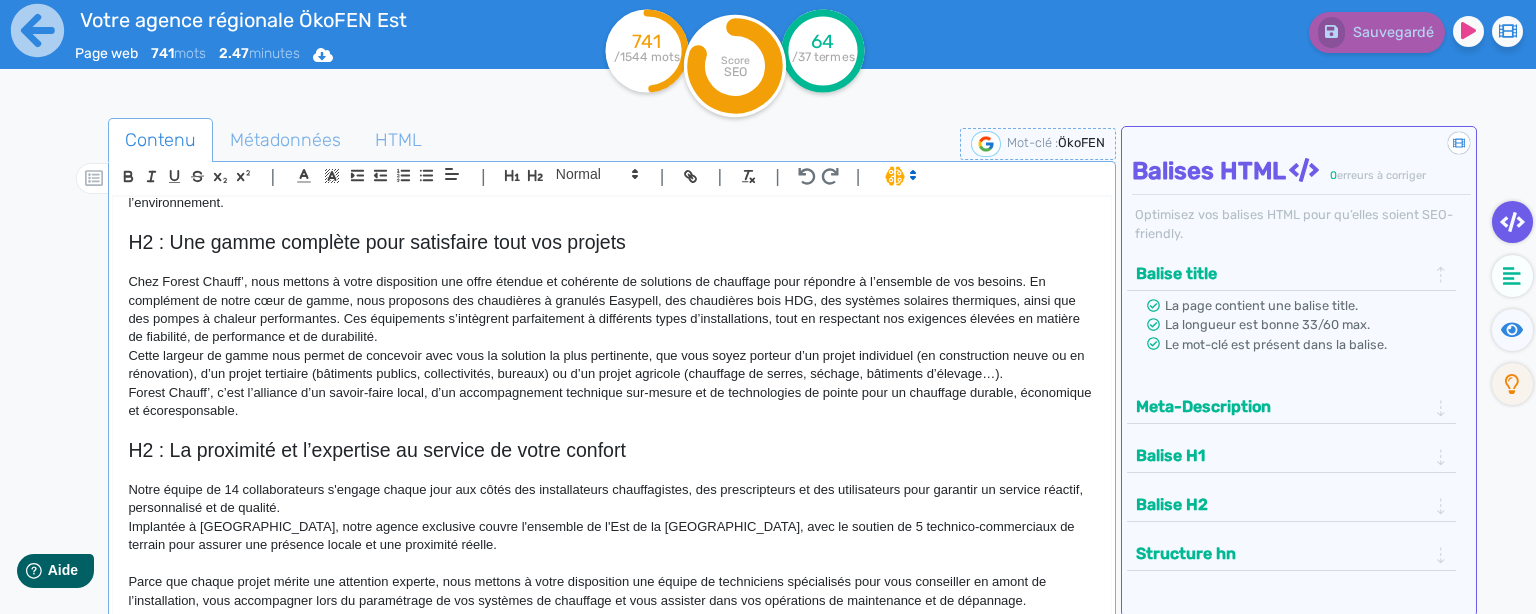 click on "Forest Chauff’, c’est l’alliance d’un savoir-faire local, d’un accompagnement technique sur-mesure et de technologies de pointe pour un chauffage durable, économique et écoresponsable." 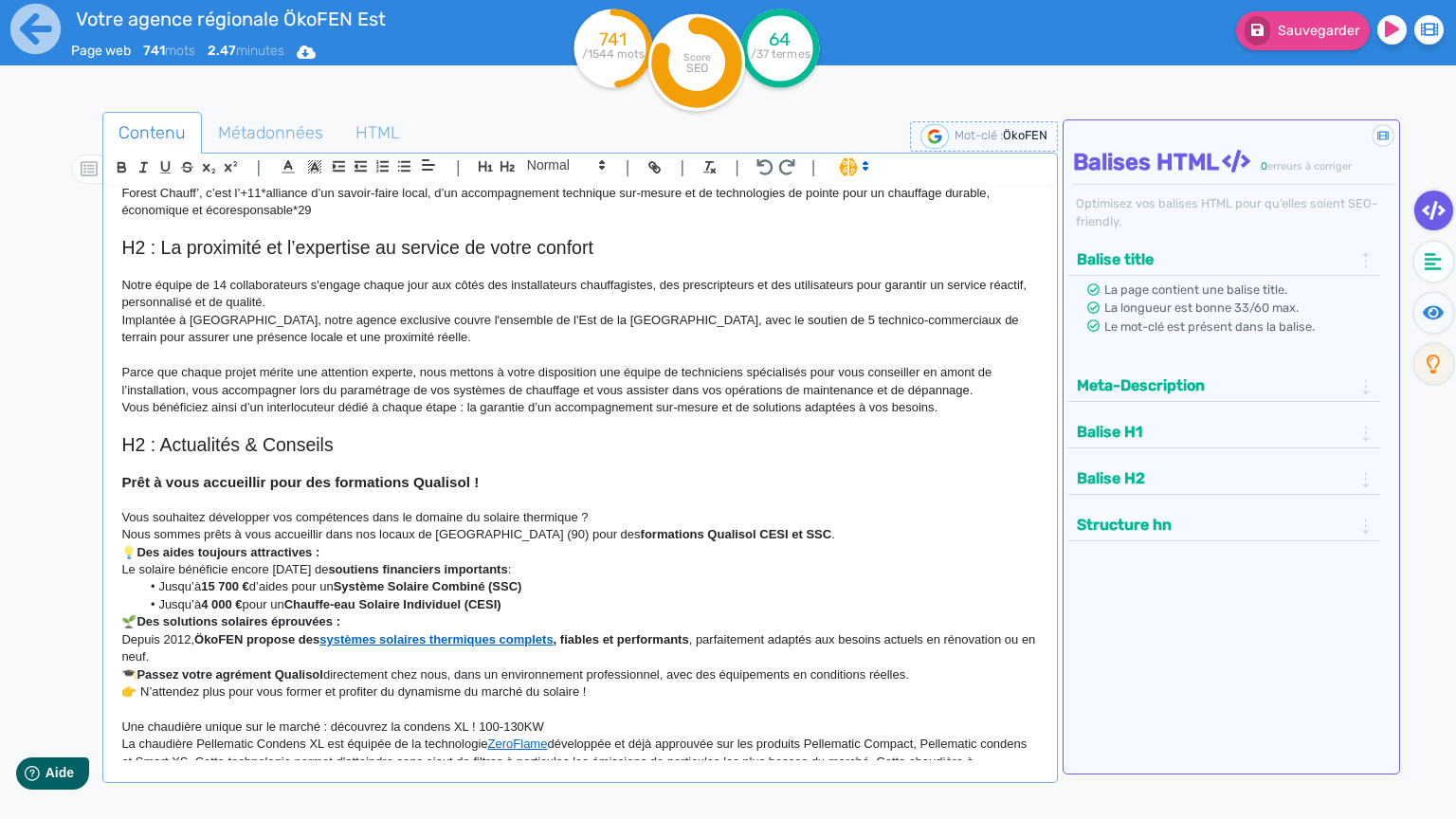 scroll, scrollTop: 519, scrollLeft: 0, axis: vertical 